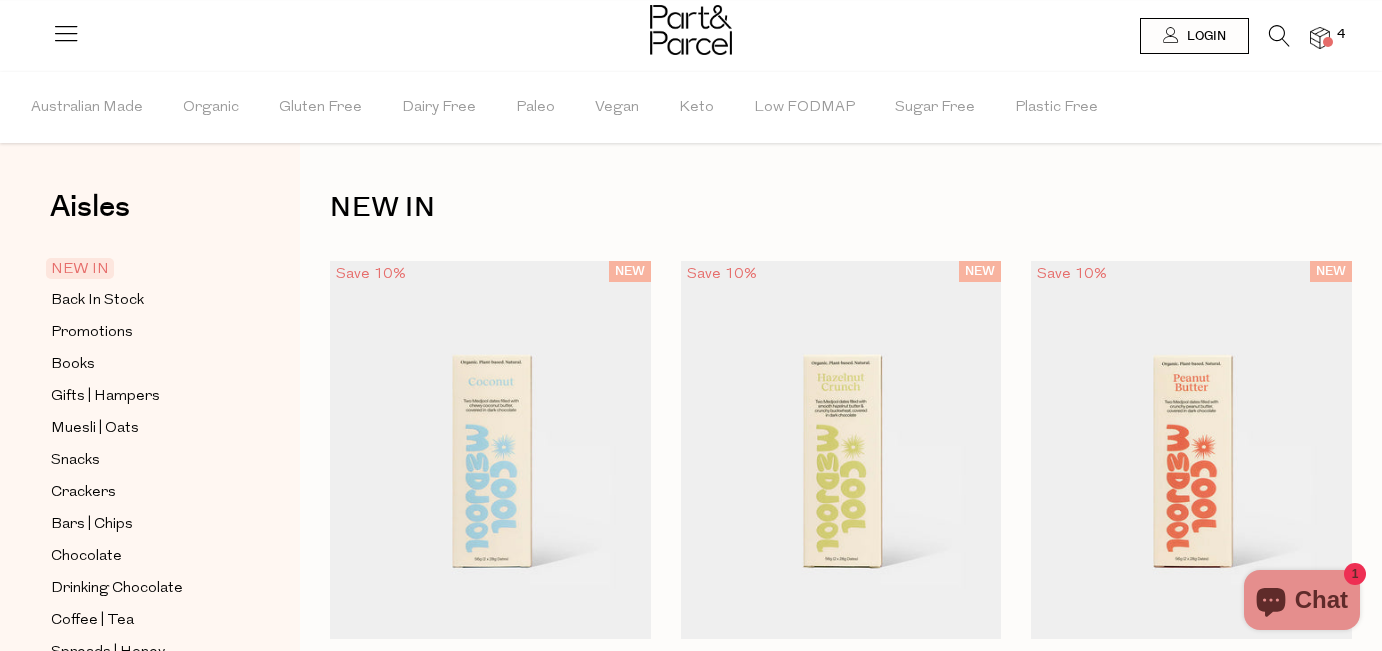 scroll, scrollTop: 0, scrollLeft: 0, axis: both 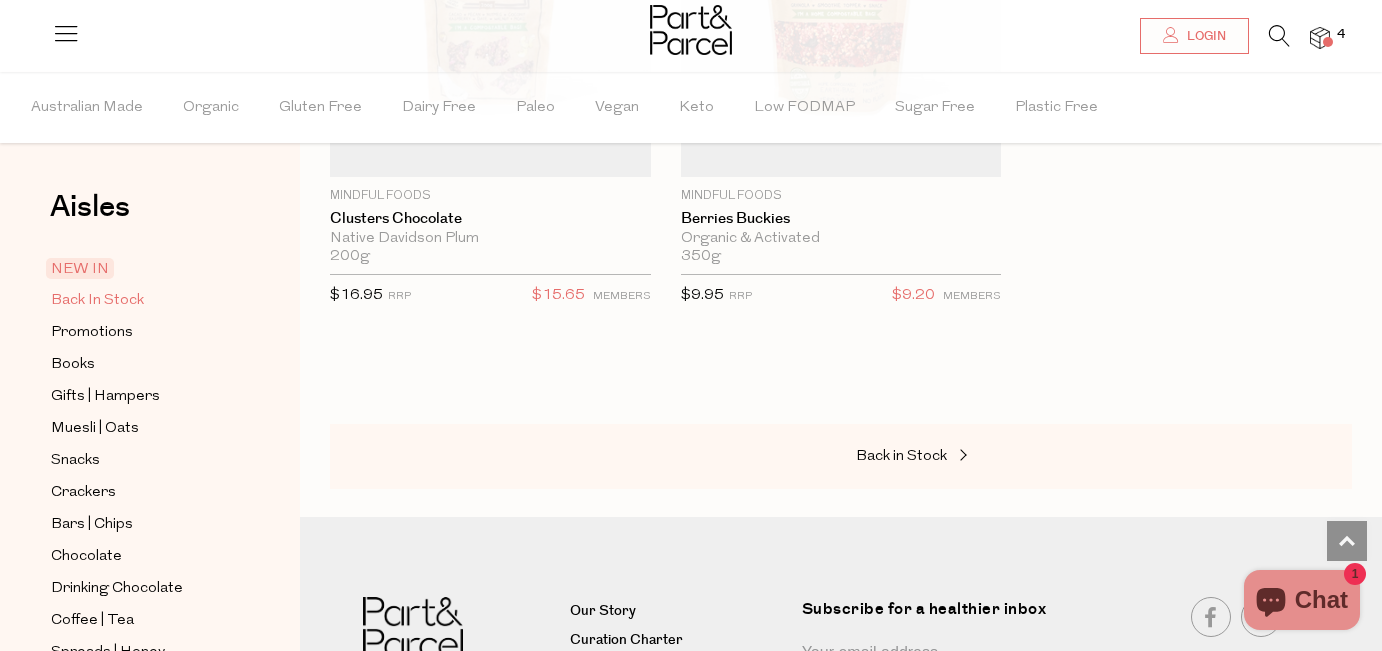 click on "Back In Stock" at bounding box center (97, 301) 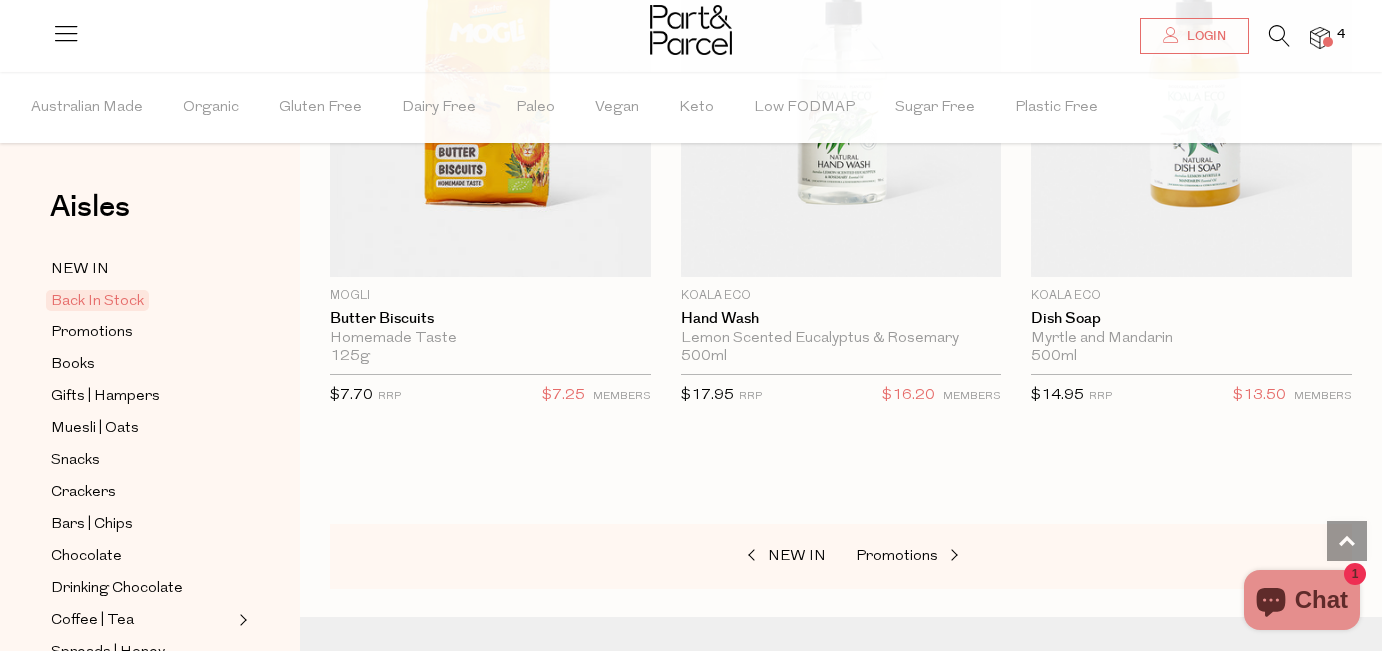 scroll, scrollTop: 1449, scrollLeft: 0, axis: vertical 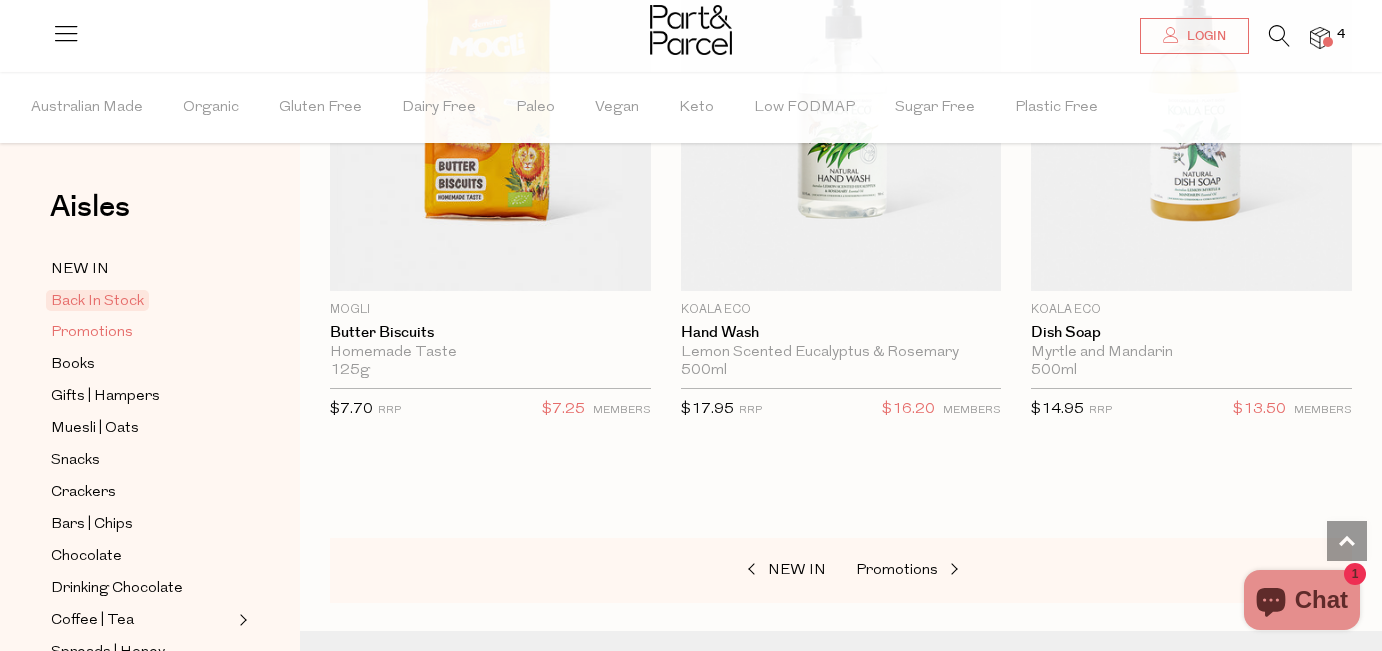 click on "Promotions" at bounding box center (92, 333) 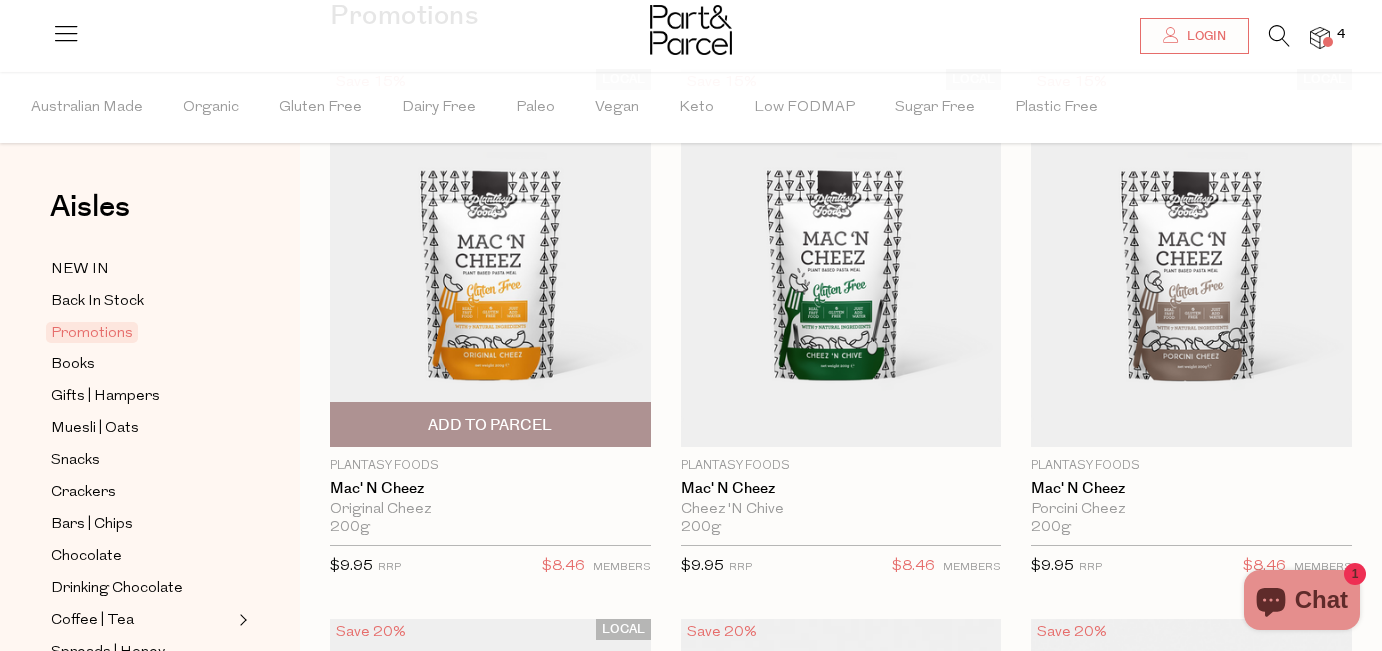scroll, scrollTop: 193, scrollLeft: 0, axis: vertical 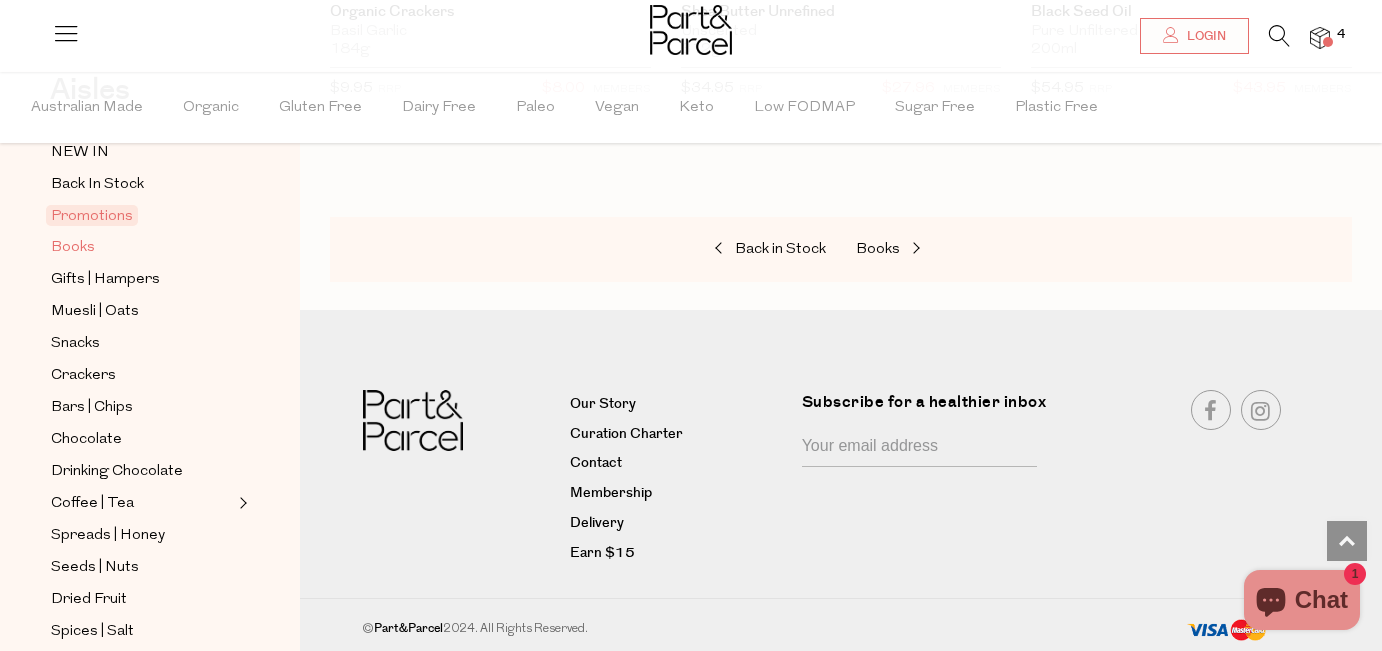 click on "Books" at bounding box center [73, 248] 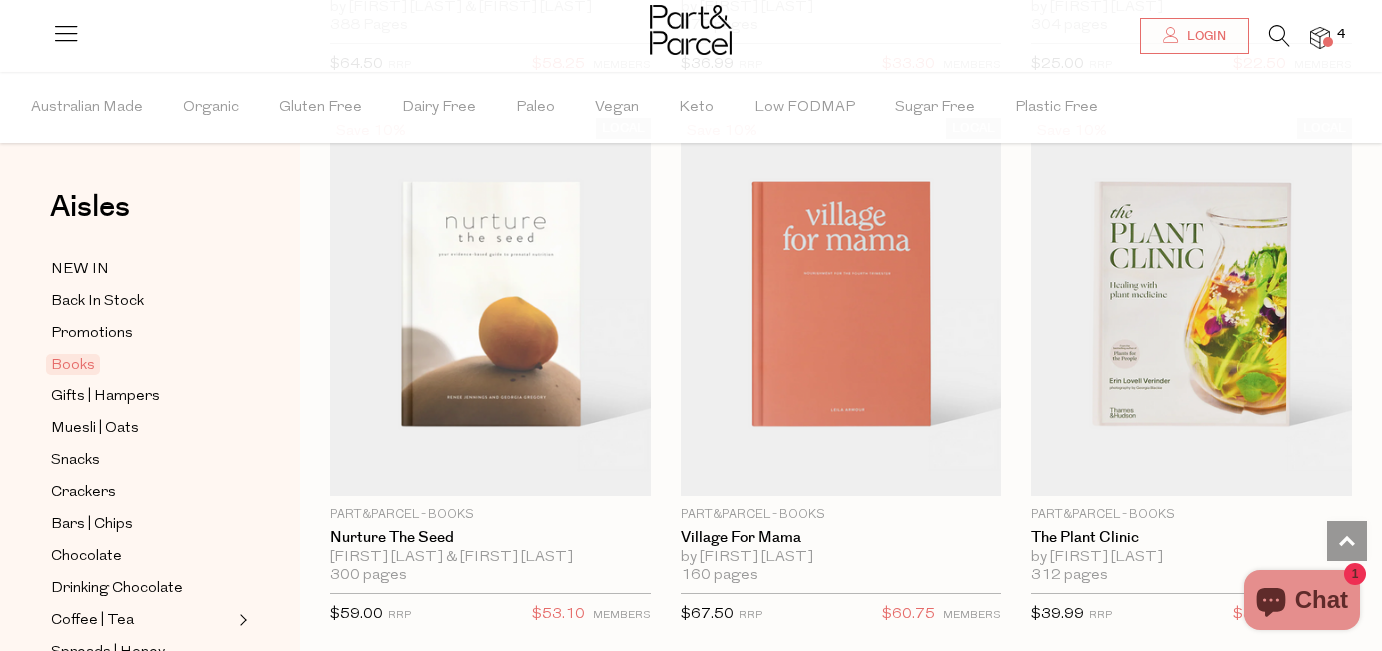 scroll, scrollTop: 1245, scrollLeft: 0, axis: vertical 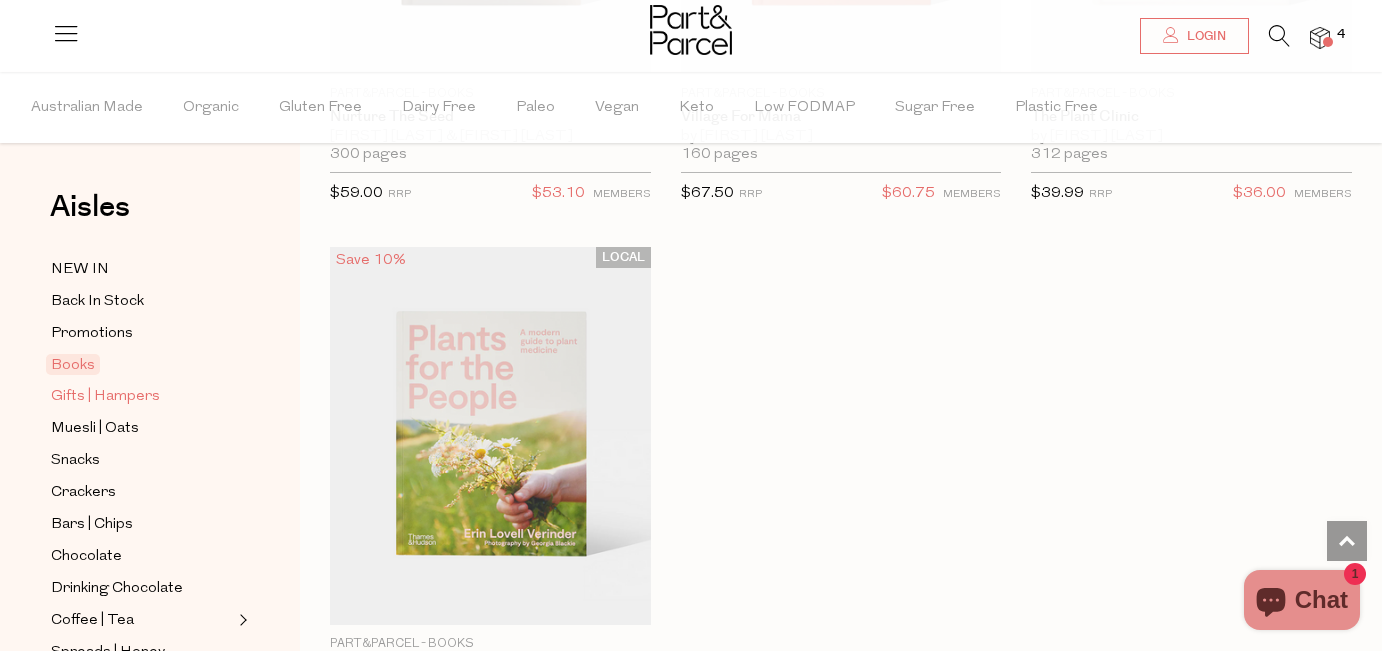 click on "Gifts | Hampers" at bounding box center (105, 397) 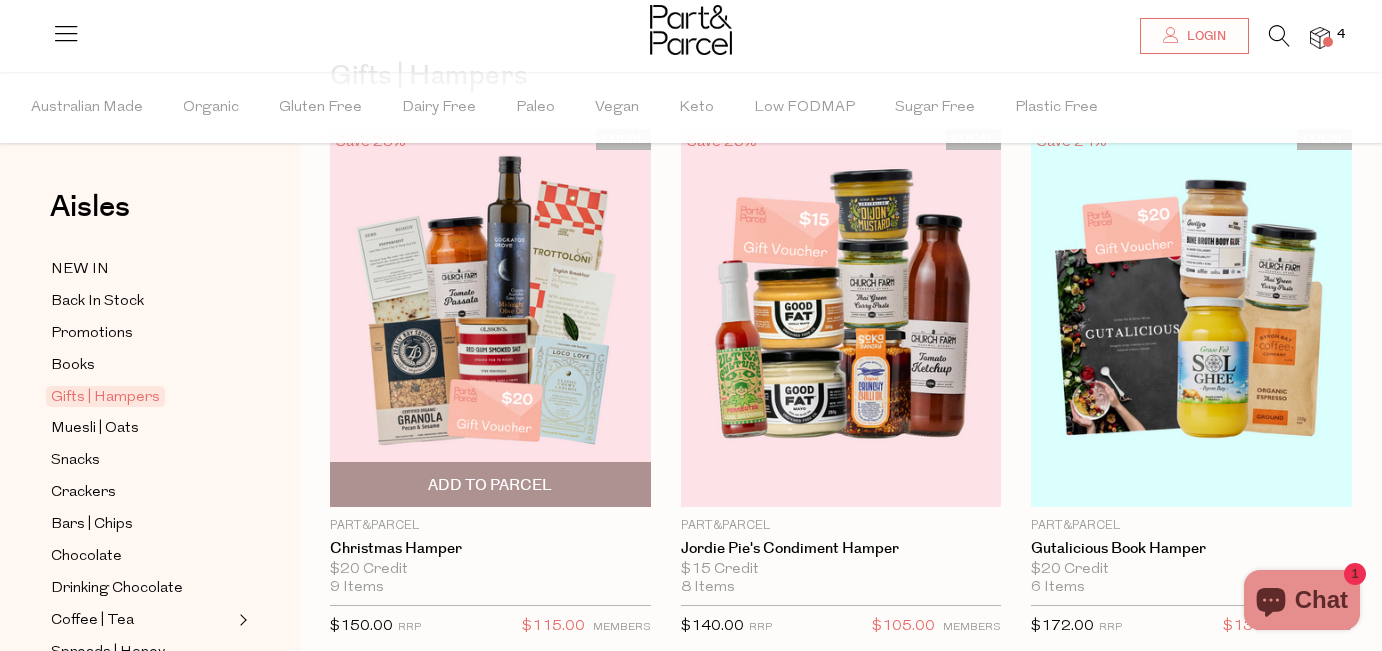 scroll, scrollTop: 134, scrollLeft: 0, axis: vertical 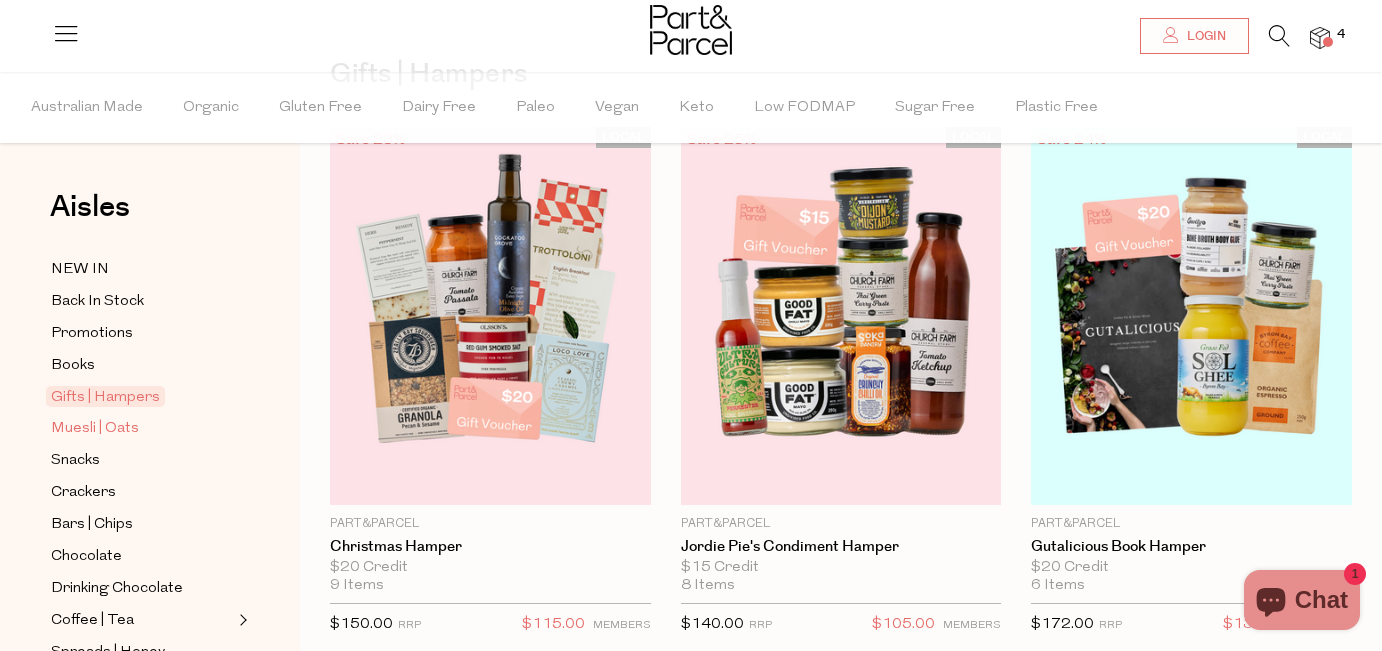 click on "Muesli | Oats" at bounding box center (95, 429) 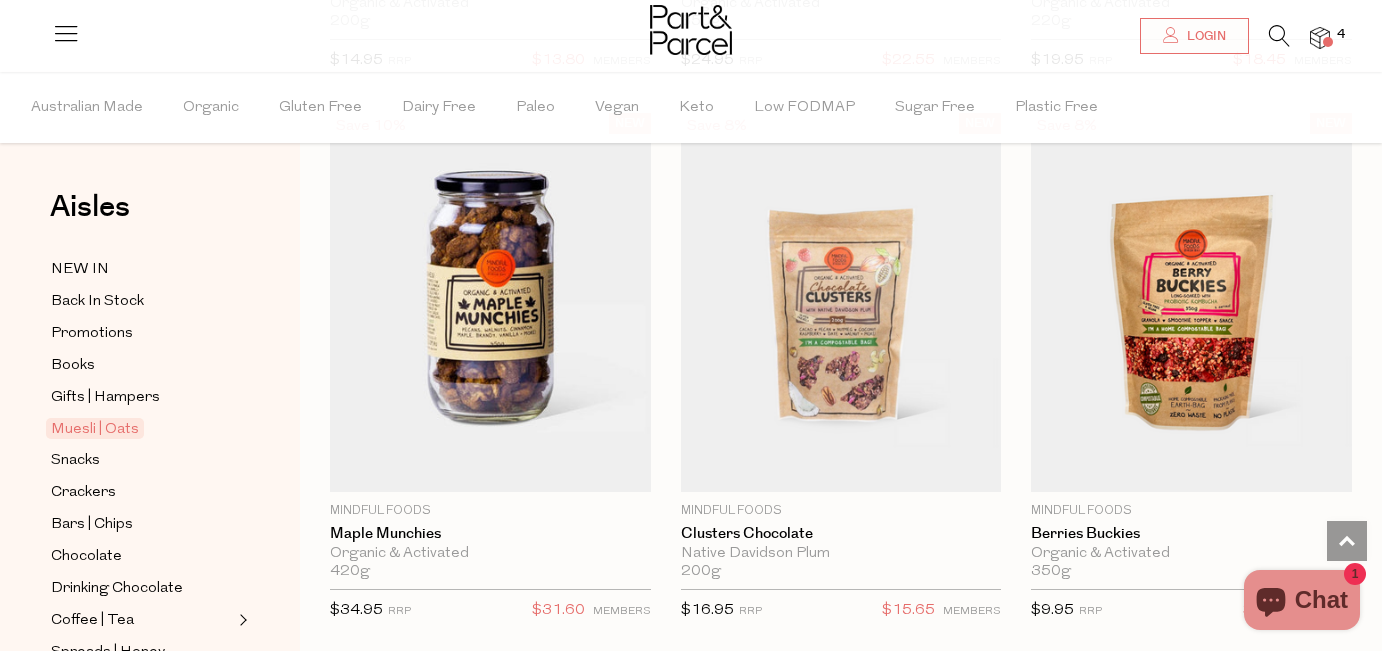 scroll, scrollTop: 2903, scrollLeft: 0, axis: vertical 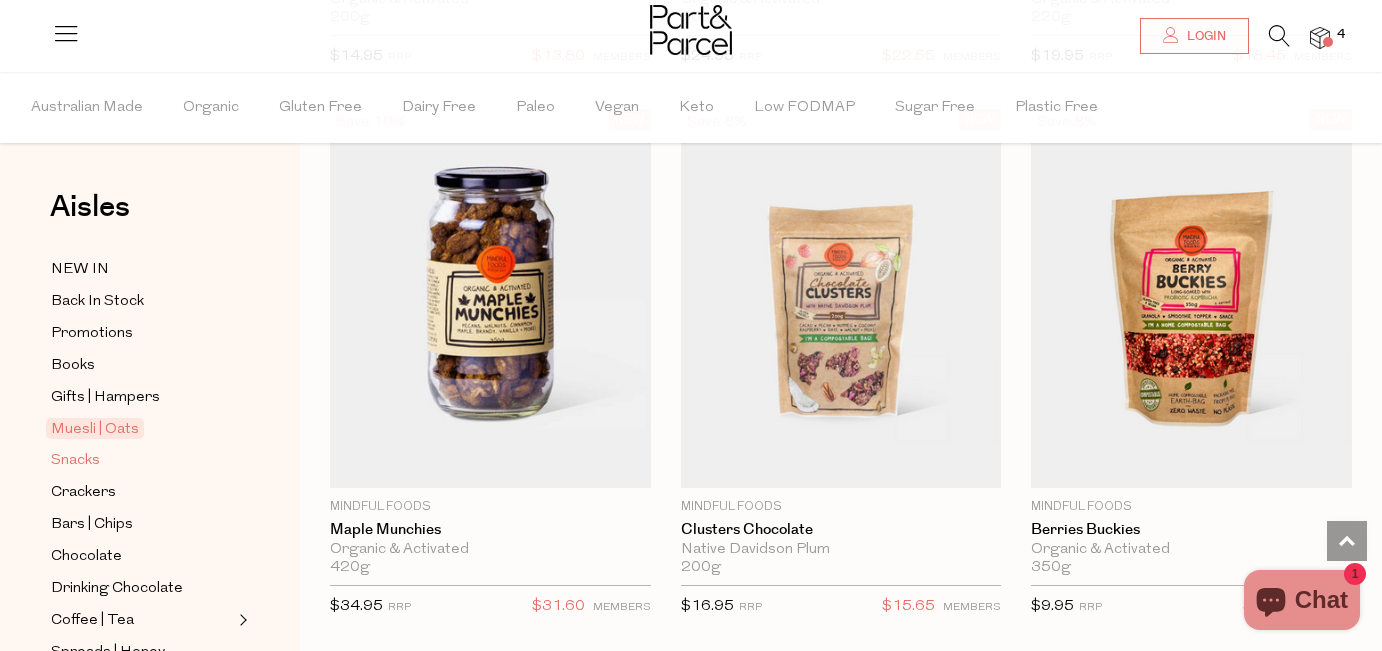 click on "Snacks" at bounding box center (75, 461) 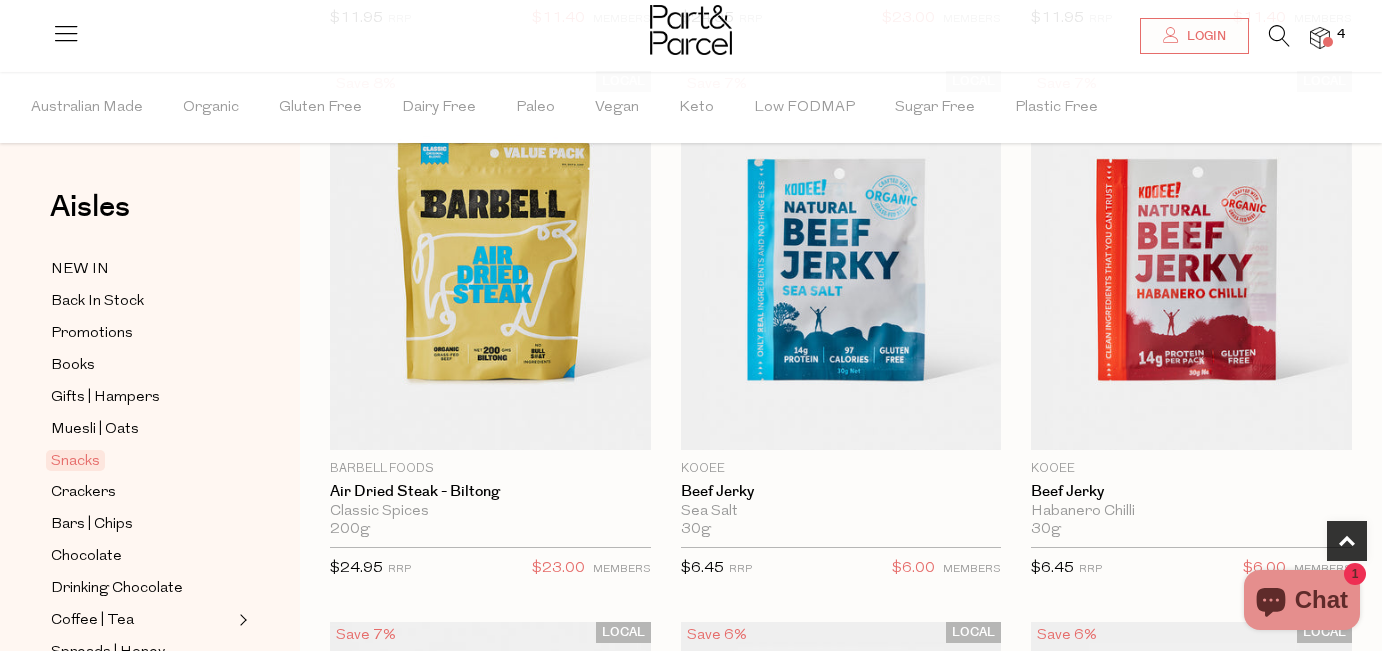 scroll, scrollTop: 757, scrollLeft: 0, axis: vertical 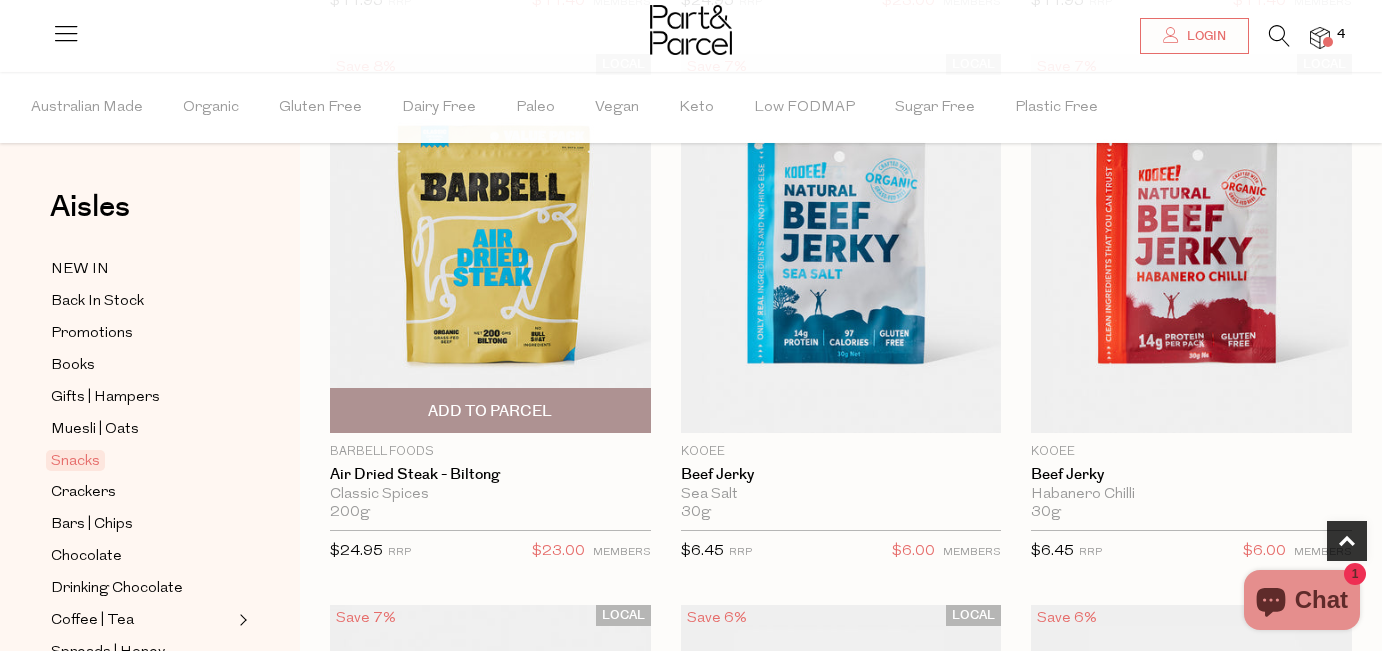 click on "Add To Parcel" at bounding box center (490, 411) 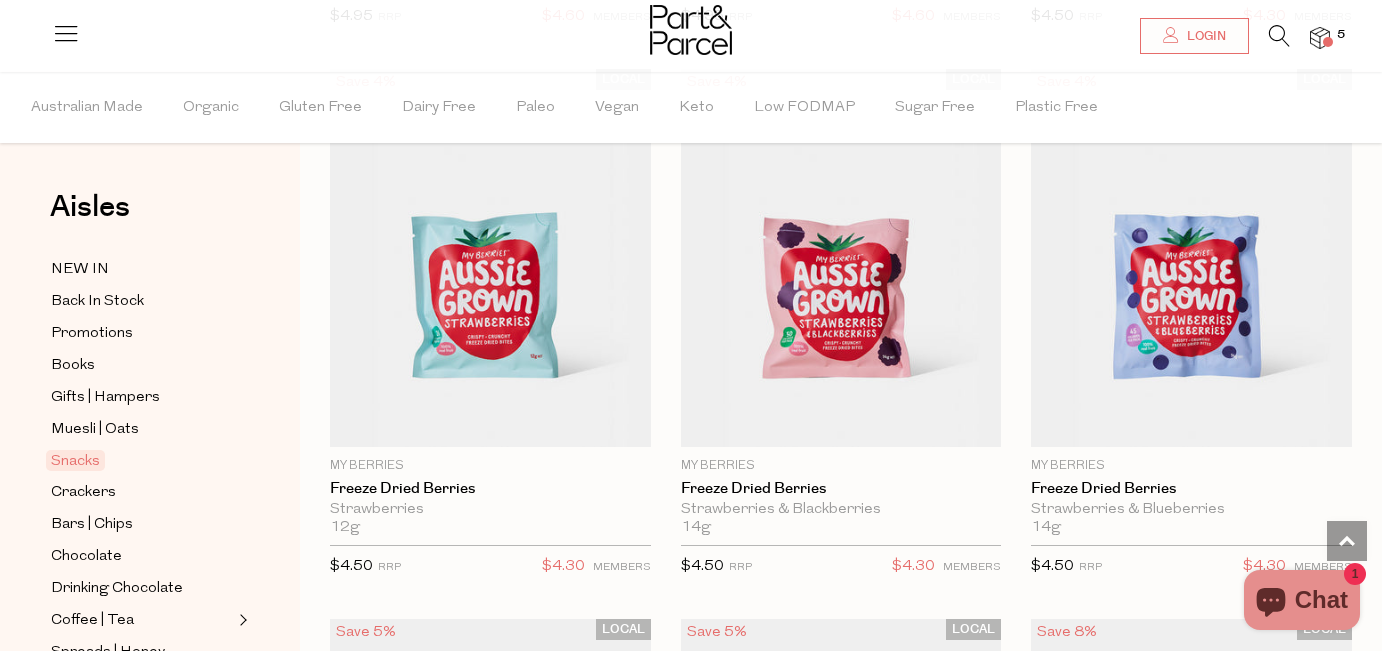 scroll, scrollTop: 4056, scrollLeft: 0, axis: vertical 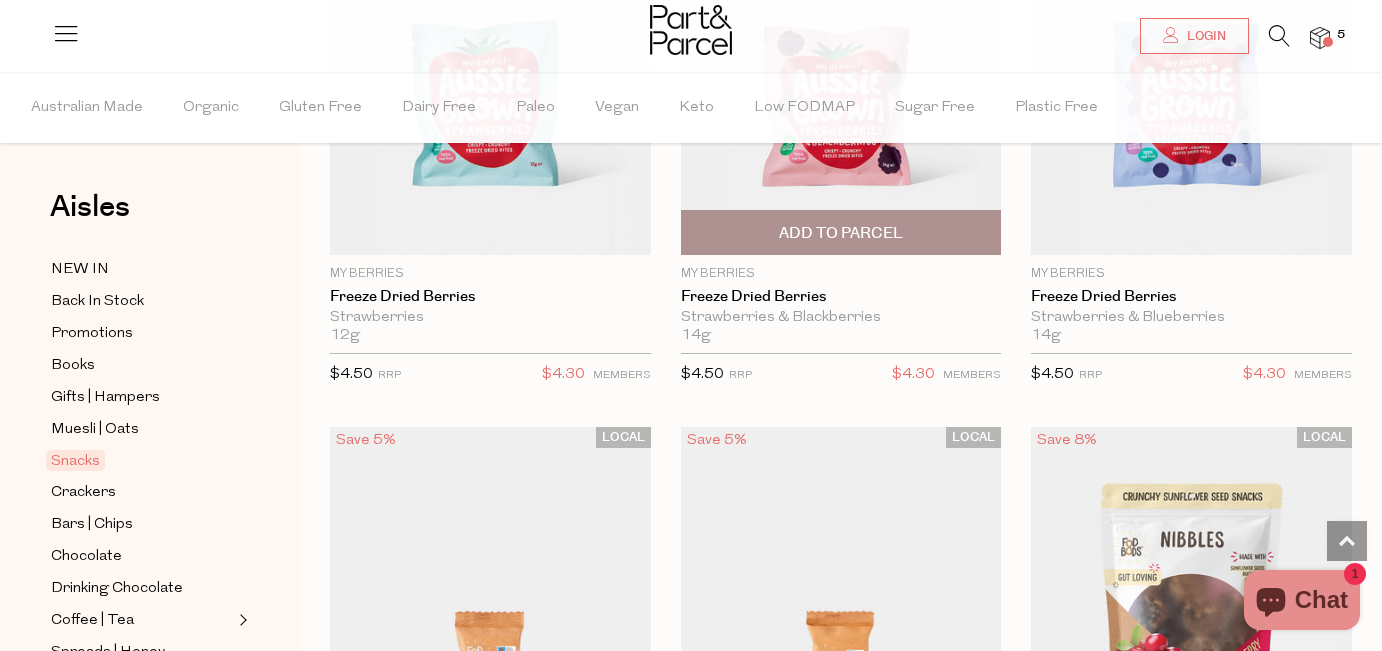 click on "Add To Parcel" at bounding box center (841, 233) 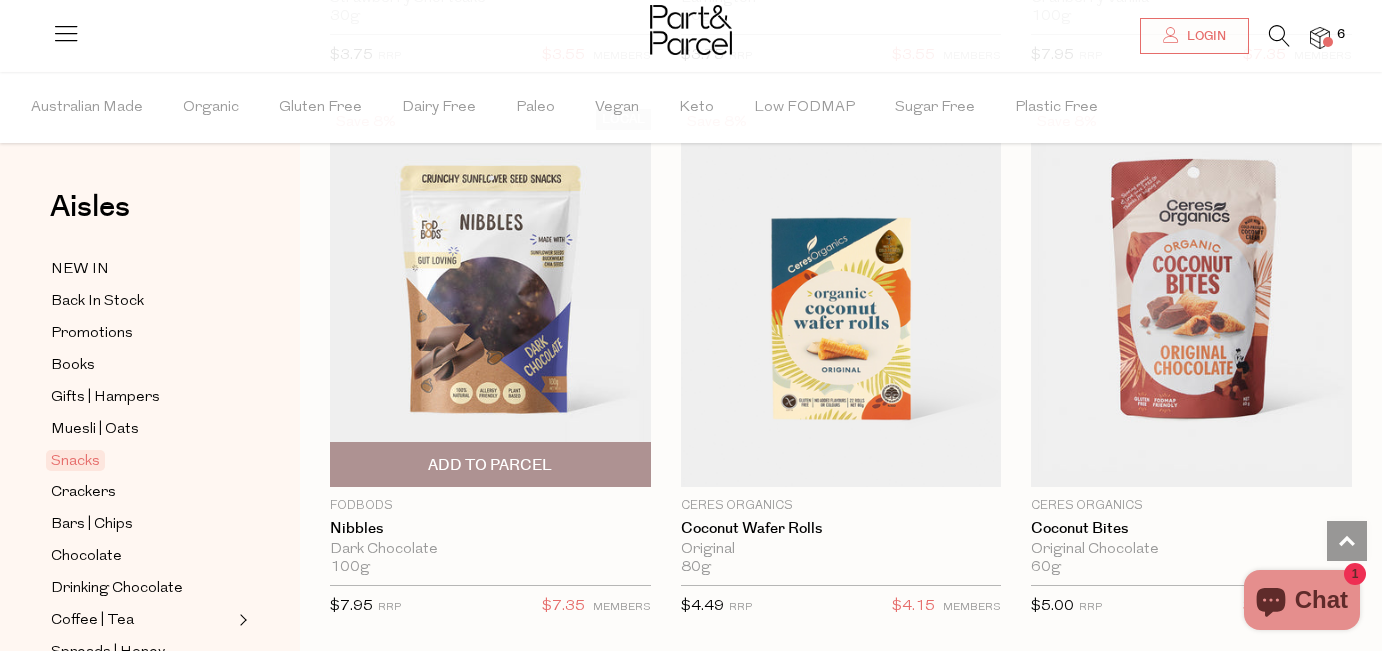 scroll, scrollTop: 5091, scrollLeft: 0, axis: vertical 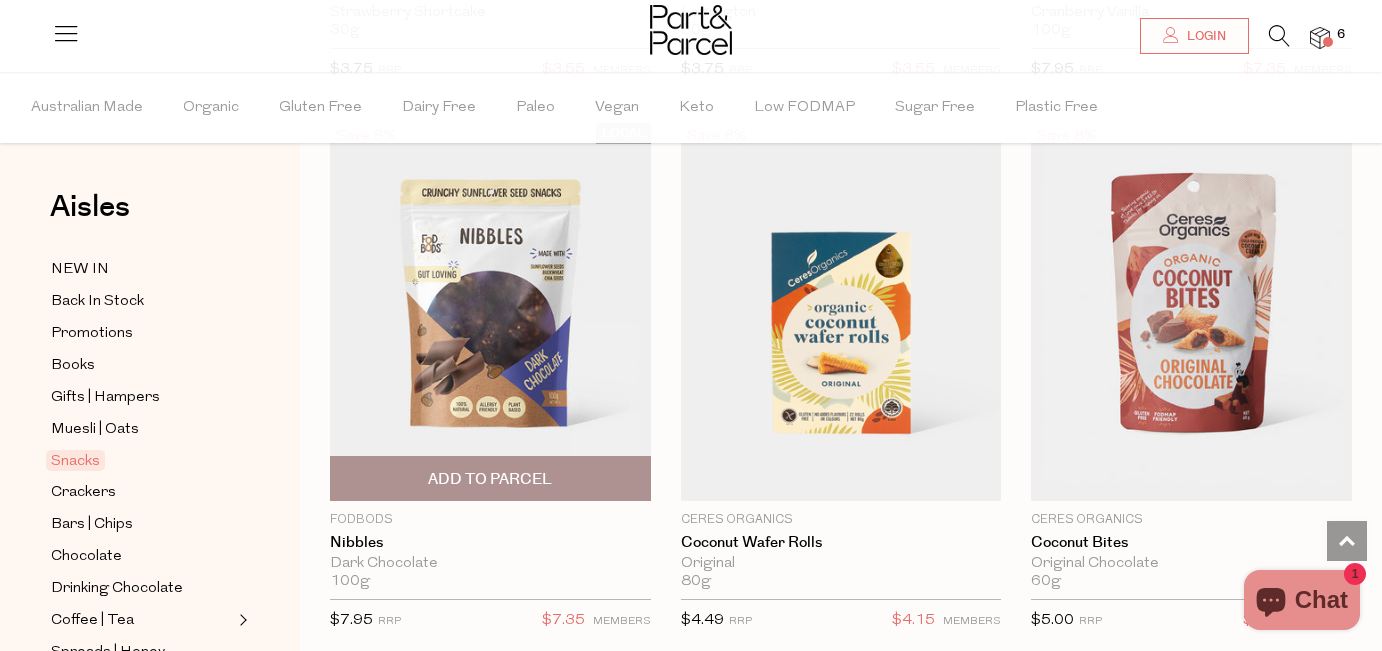 click on "Add To Parcel" at bounding box center [490, 479] 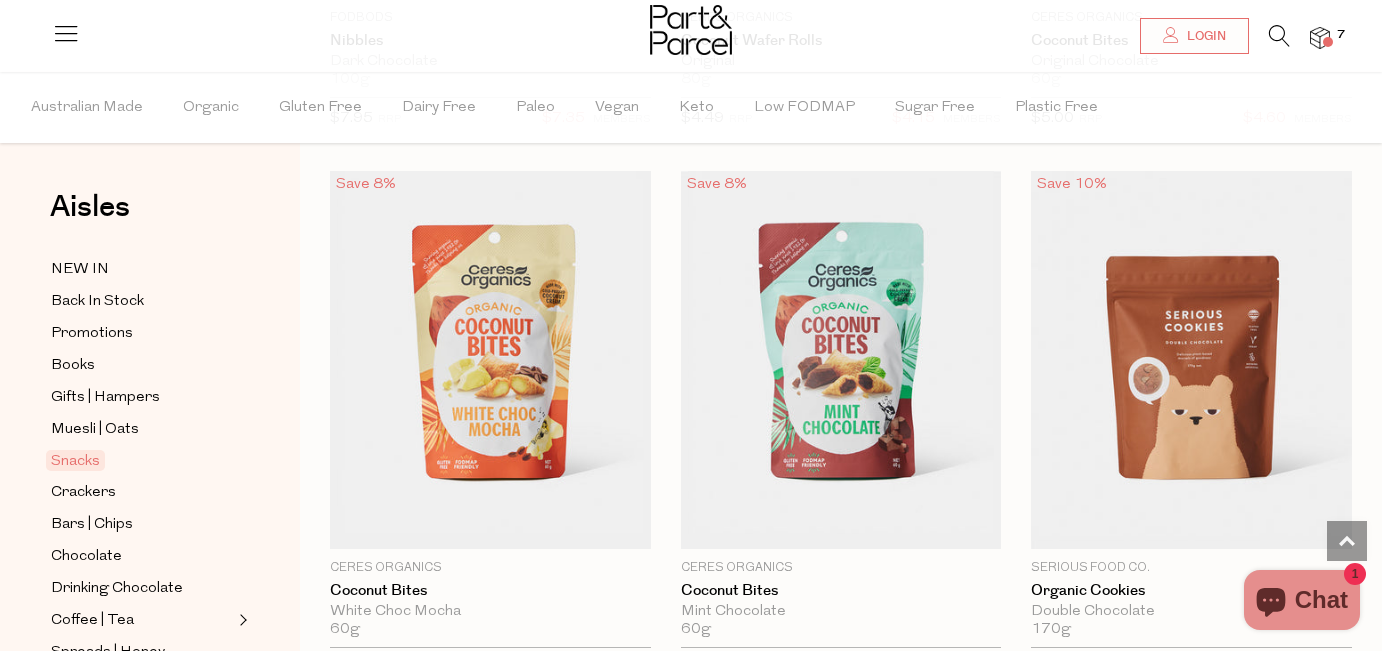 scroll, scrollTop: 5628, scrollLeft: 0, axis: vertical 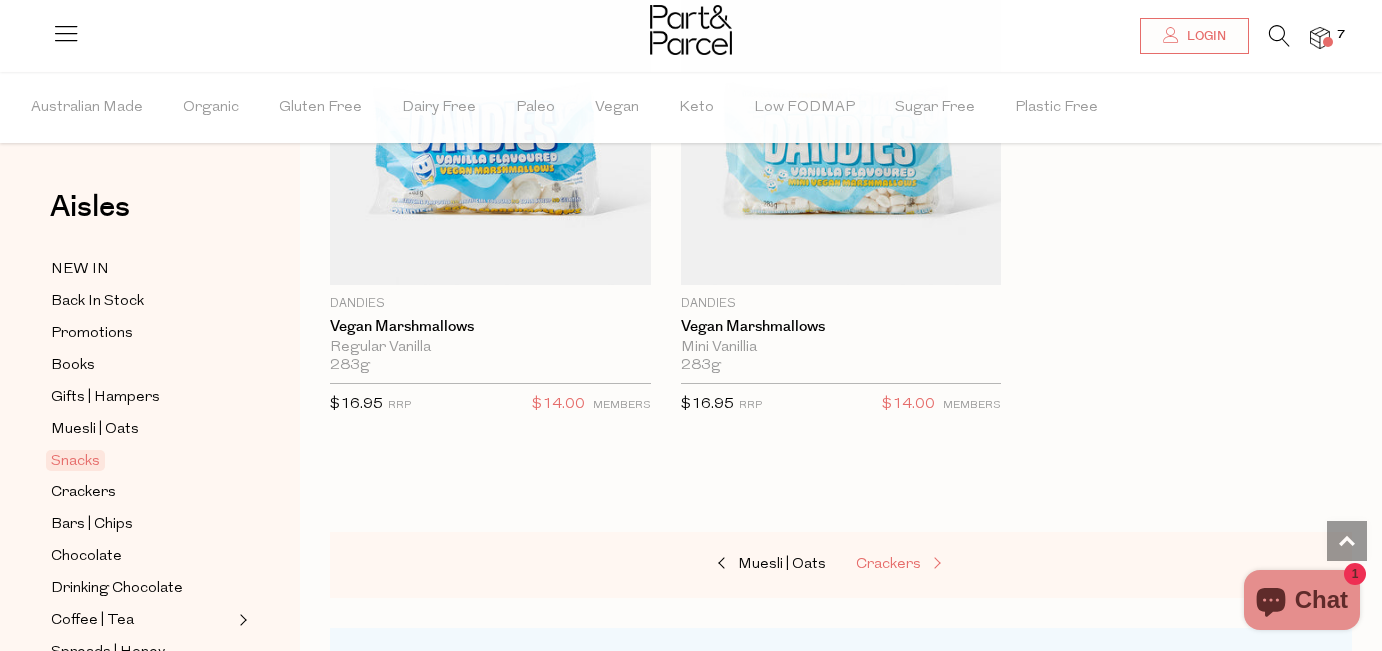 click on "Crackers" at bounding box center (888, 564) 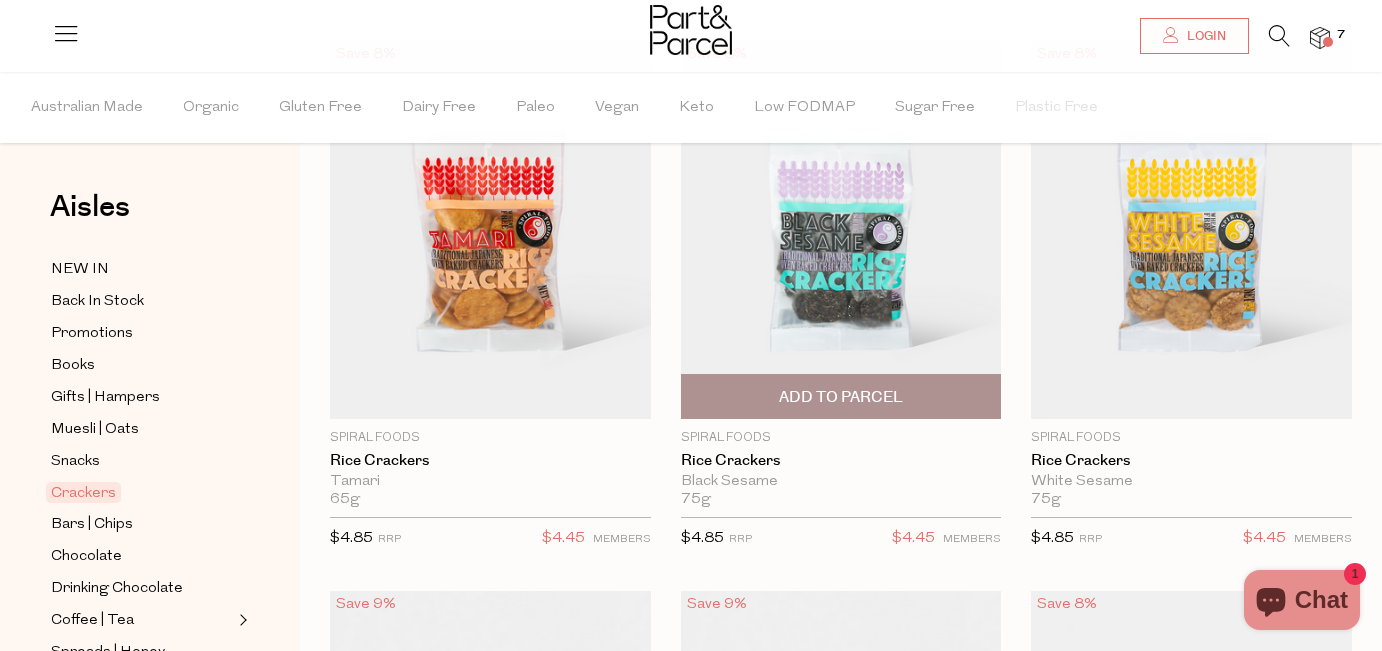 scroll, scrollTop: 222, scrollLeft: 0, axis: vertical 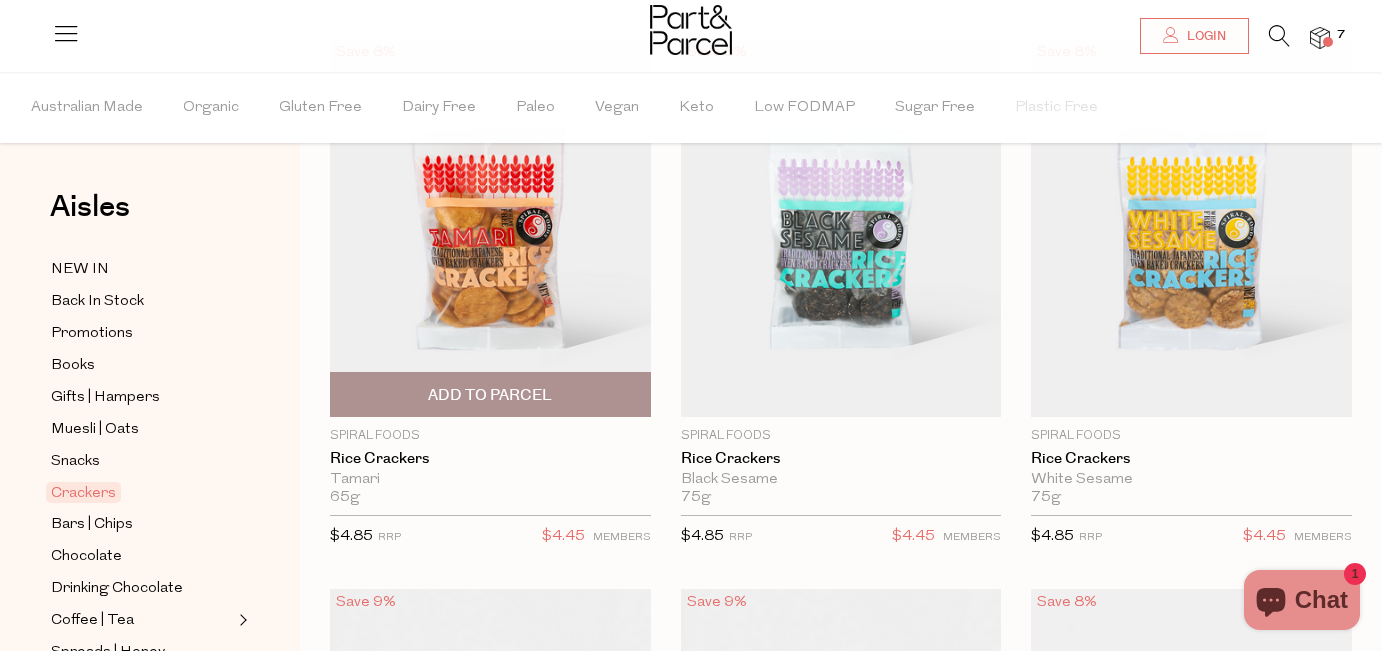click on "Add To Parcel" at bounding box center (490, 395) 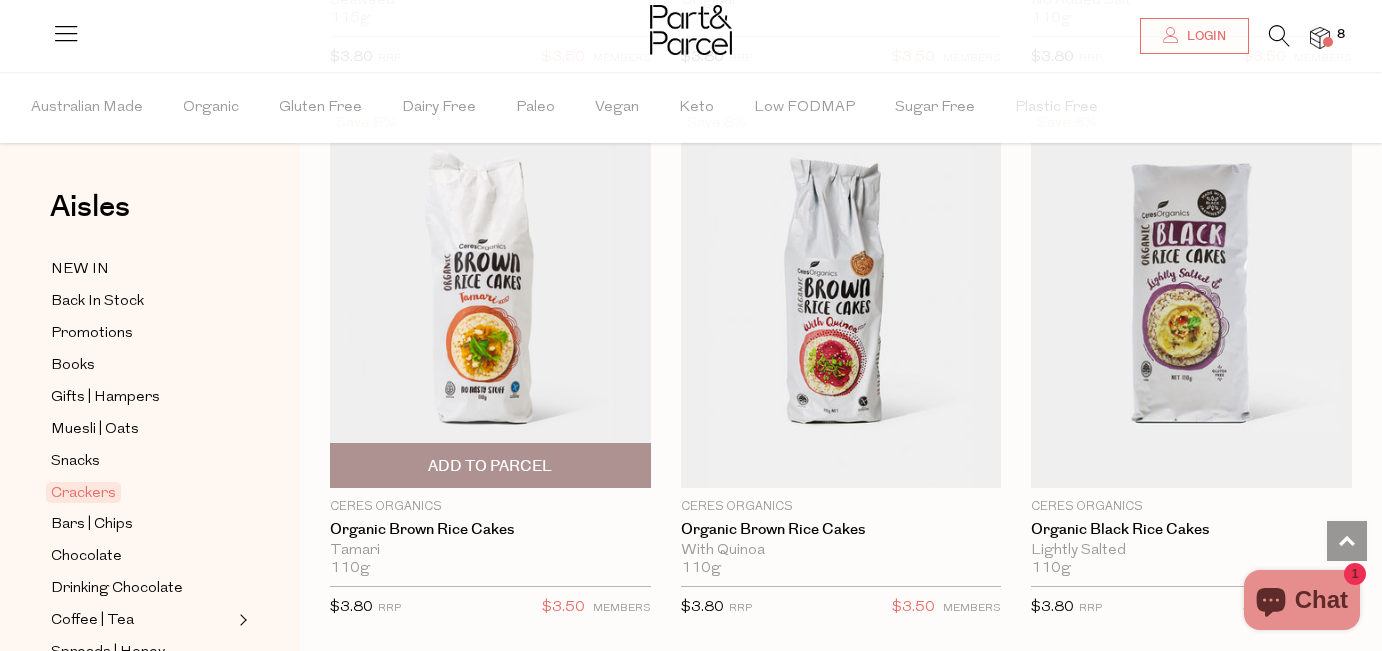 scroll, scrollTop: 2403, scrollLeft: 0, axis: vertical 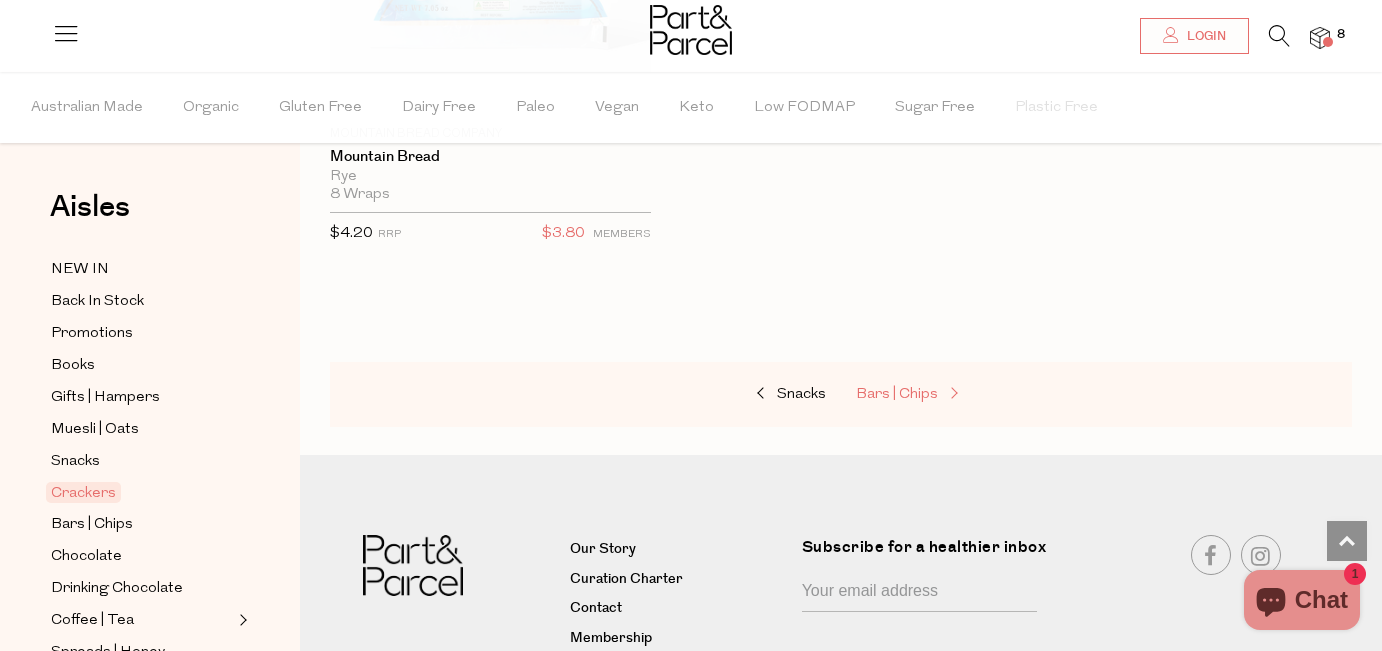click on "Bars | Chips" at bounding box center [897, 394] 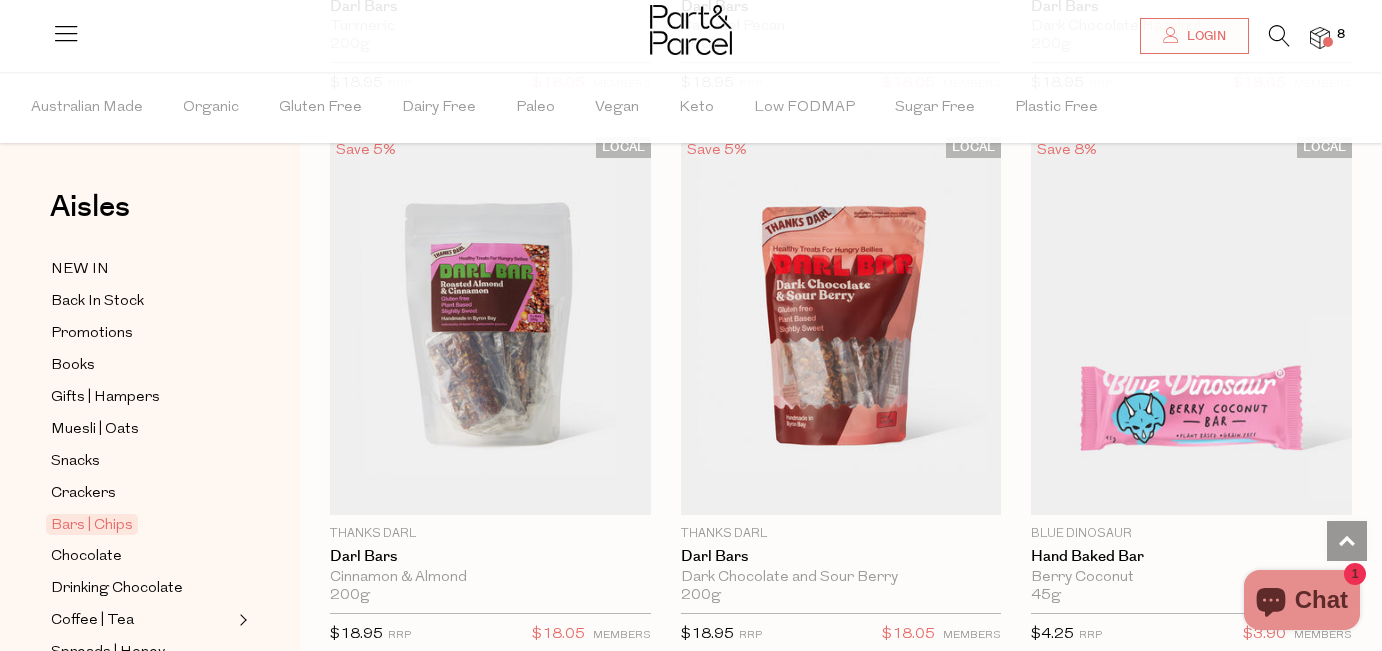 scroll, scrollTop: 5112, scrollLeft: 0, axis: vertical 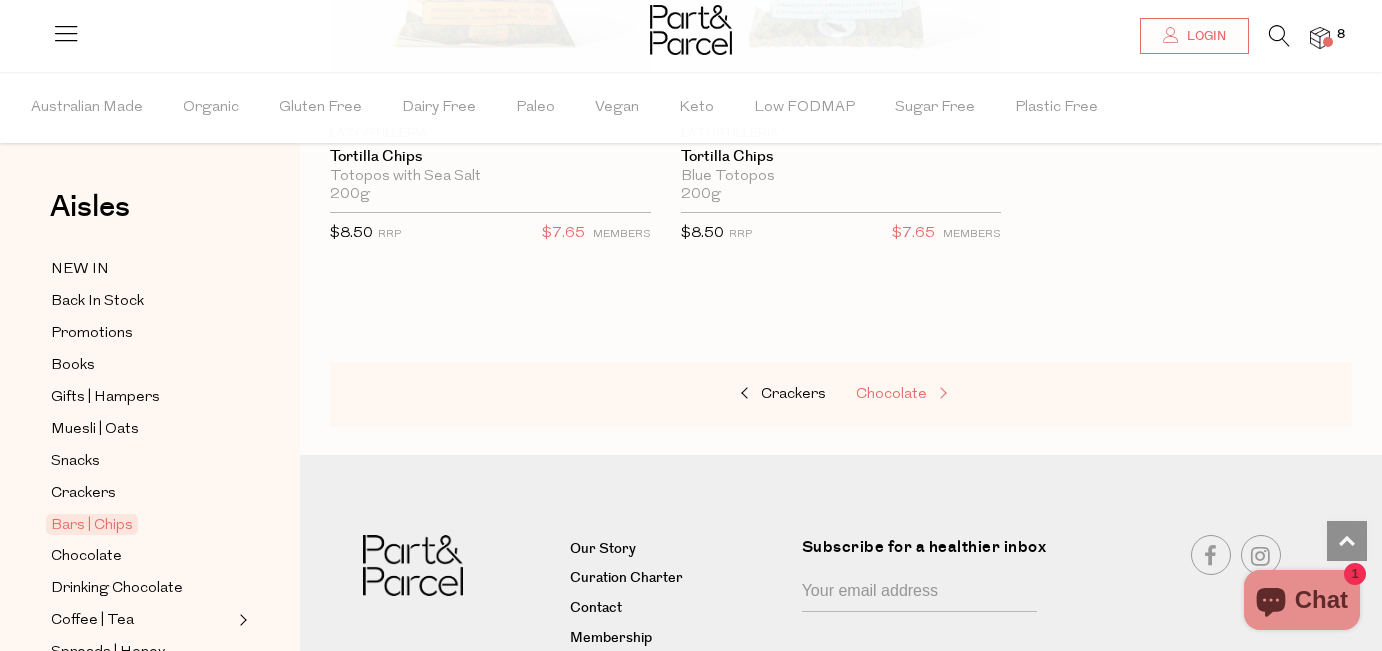 click on "Chocolate" at bounding box center [891, 394] 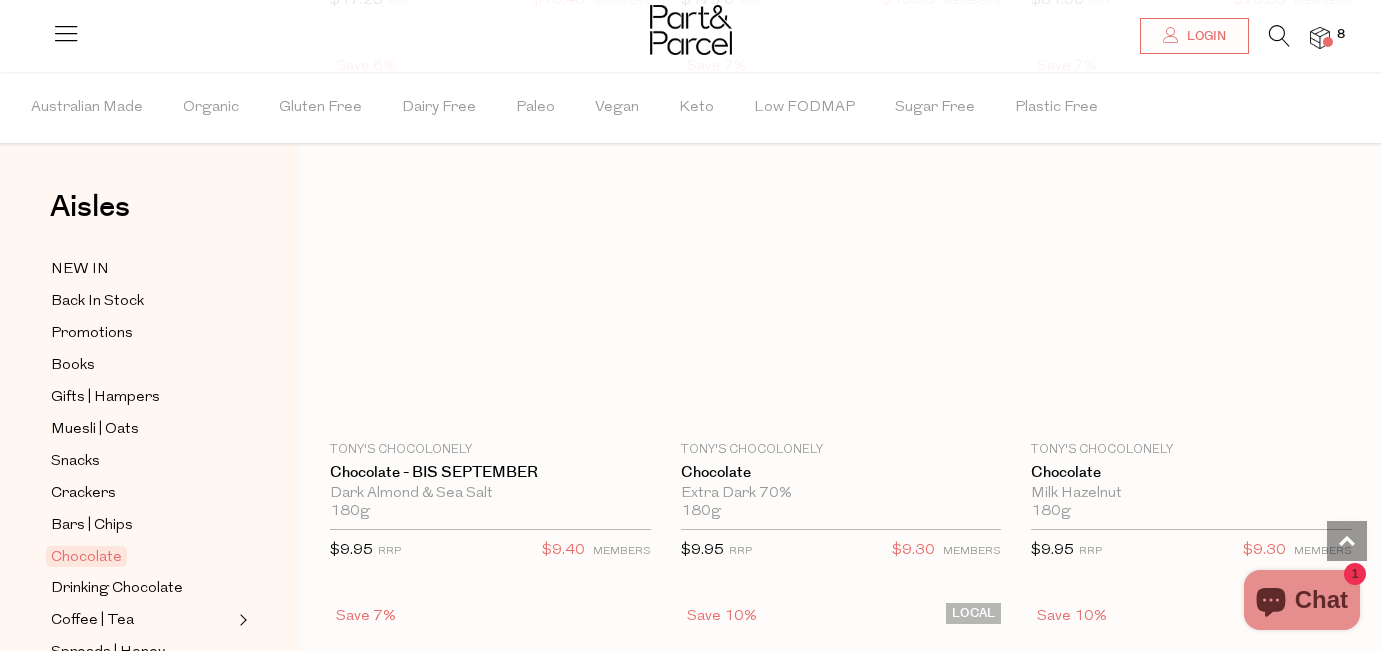 scroll, scrollTop: 7363, scrollLeft: 0, axis: vertical 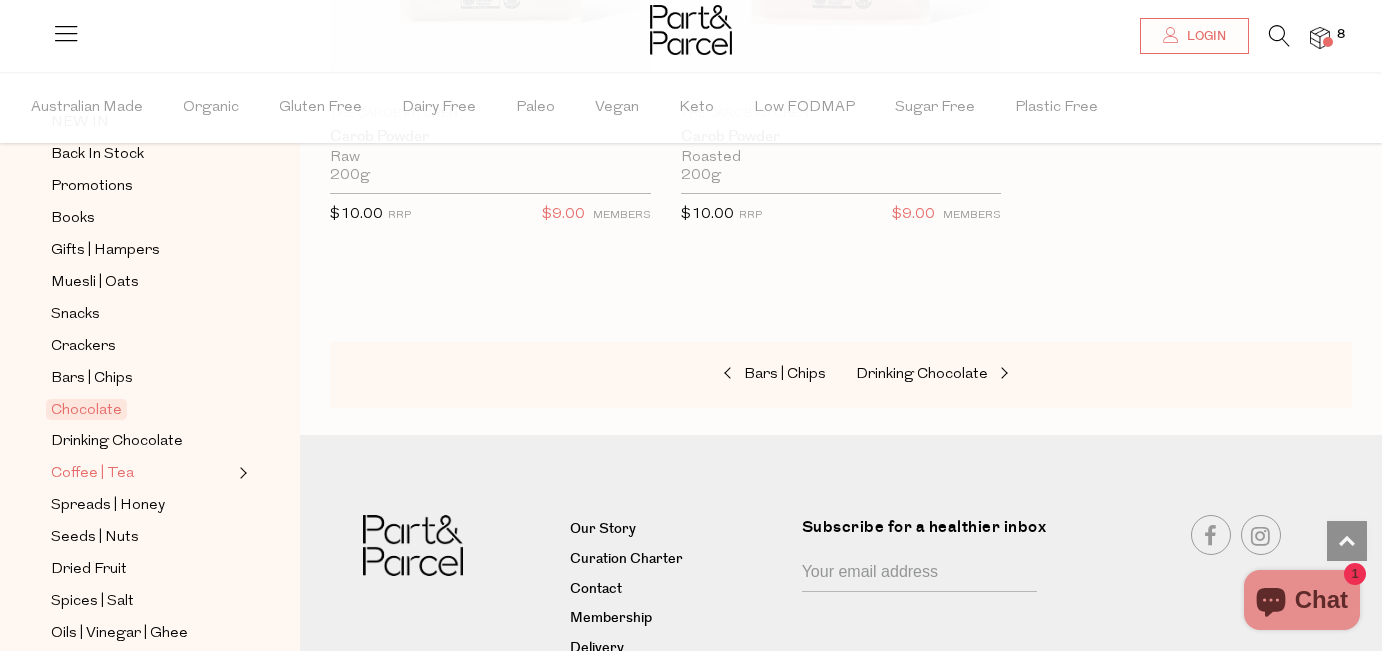 click on "Coffee | Tea" at bounding box center [92, 474] 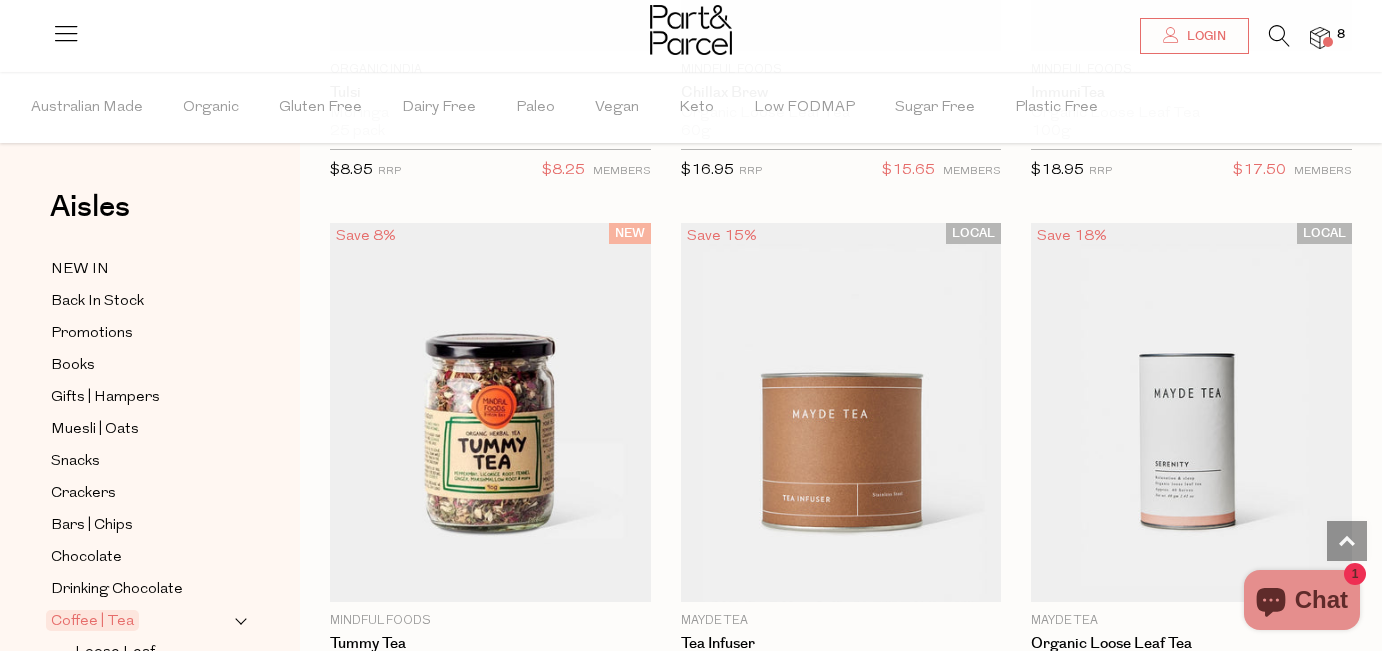 scroll, scrollTop: 6094, scrollLeft: 0, axis: vertical 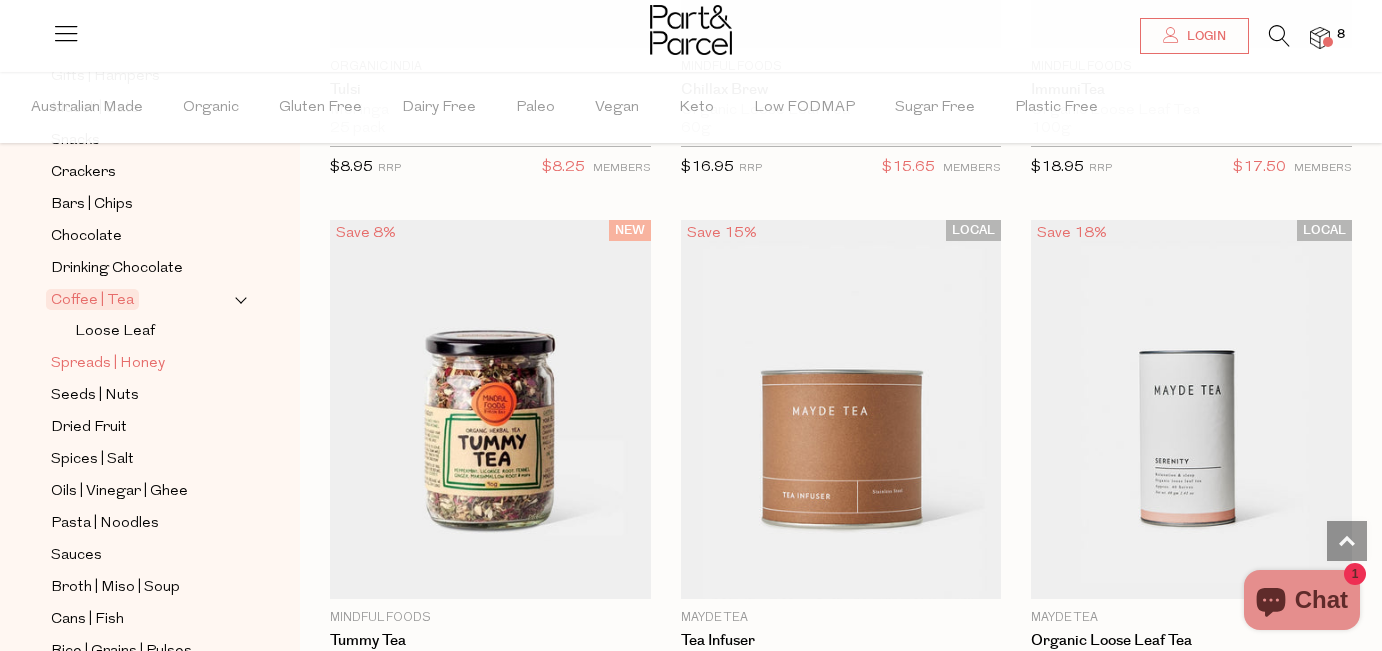 click on "Spreads | Honey" at bounding box center (108, 364) 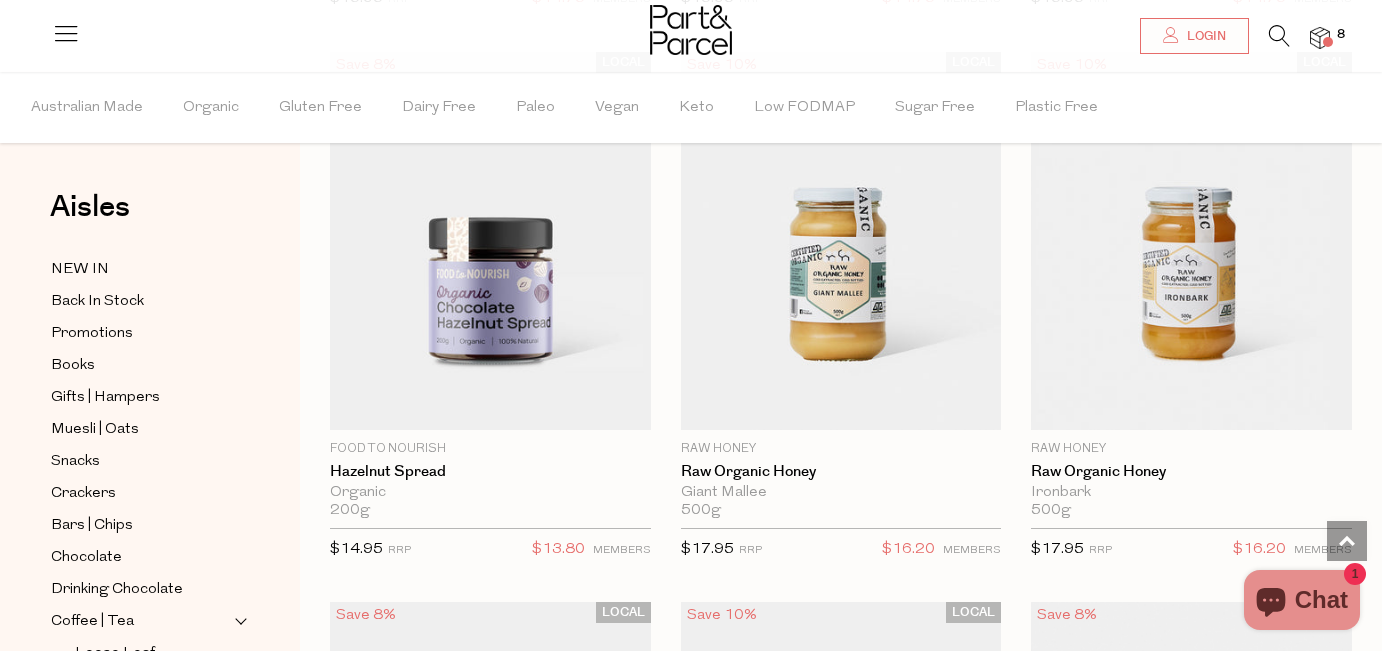 scroll, scrollTop: 7368, scrollLeft: 0, axis: vertical 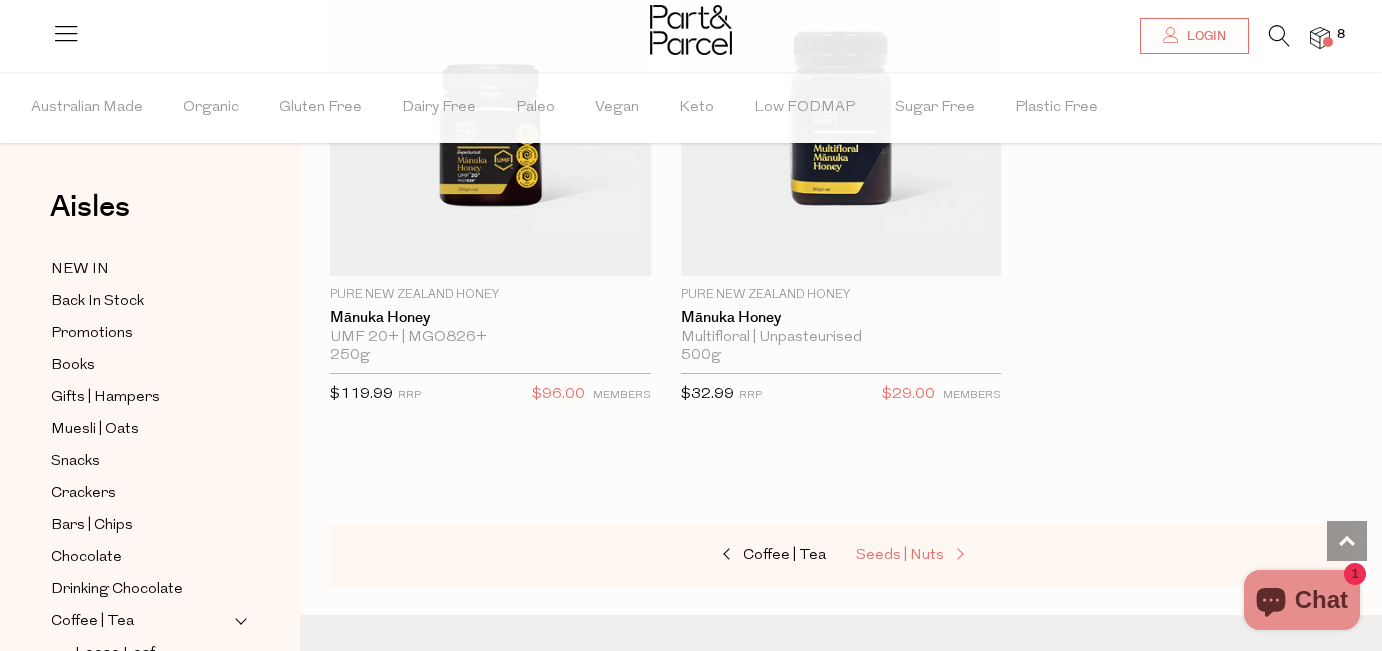click on "Seeds | Nuts" at bounding box center [900, 555] 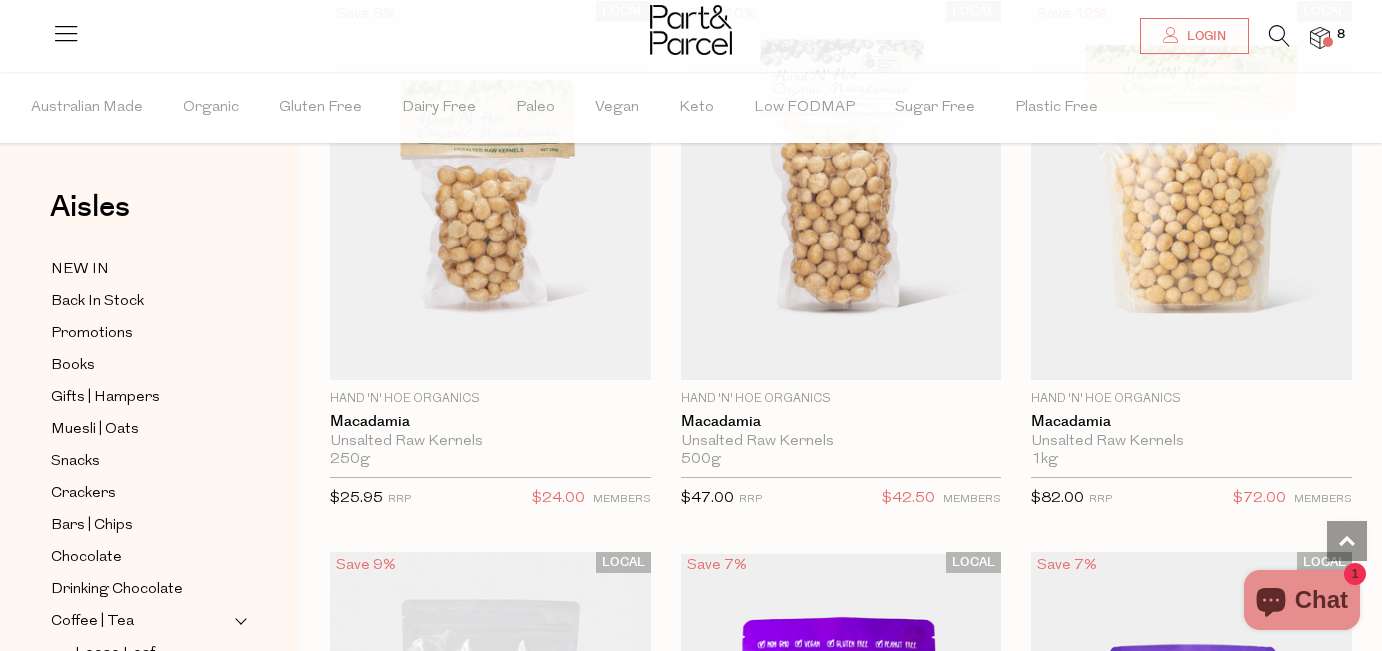 scroll, scrollTop: 3014, scrollLeft: 0, axis: vertical 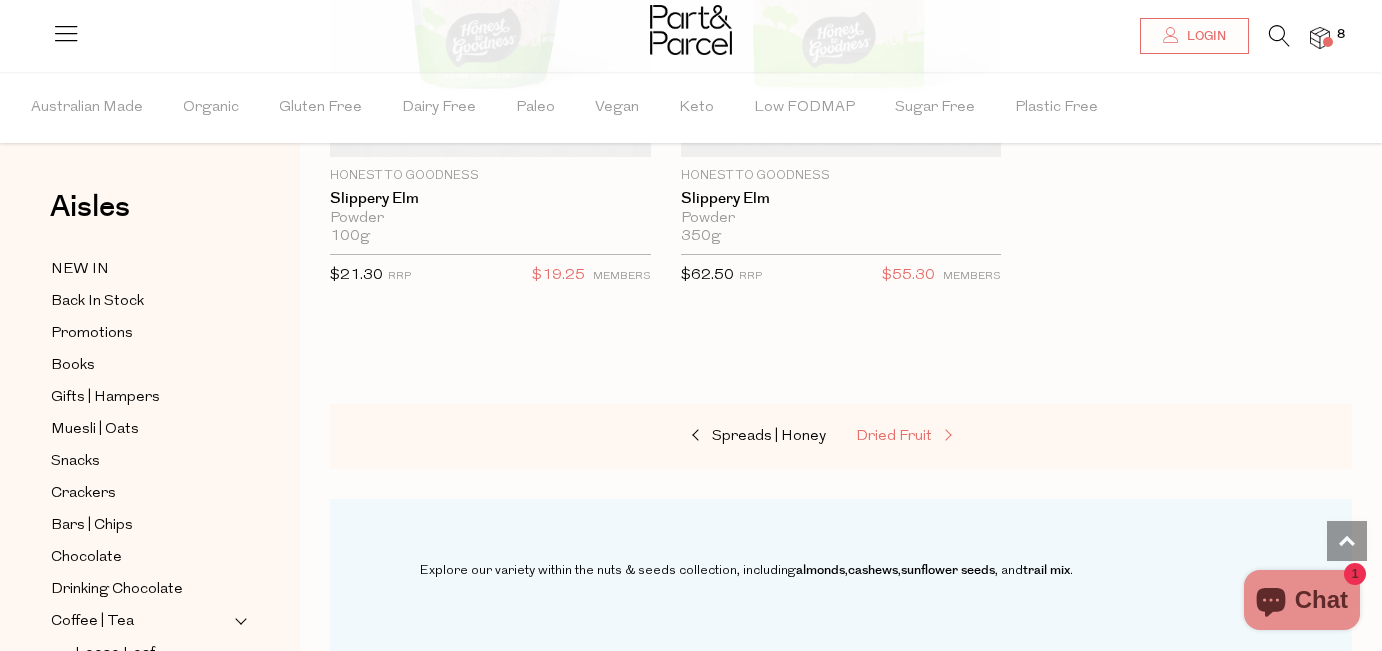 click on "Dried Fruit" at bounding box center [956, 437] 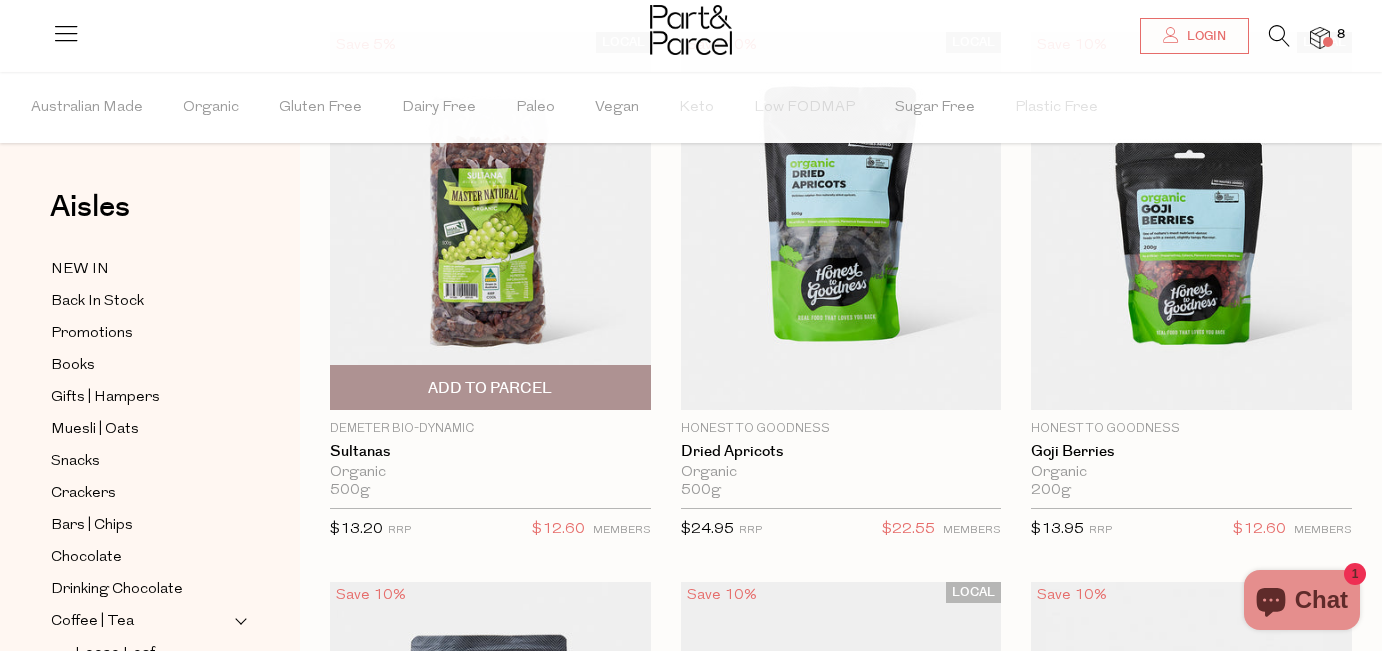 scroll, scrollTop: 230, scrollLeft: 0, axis: vertical 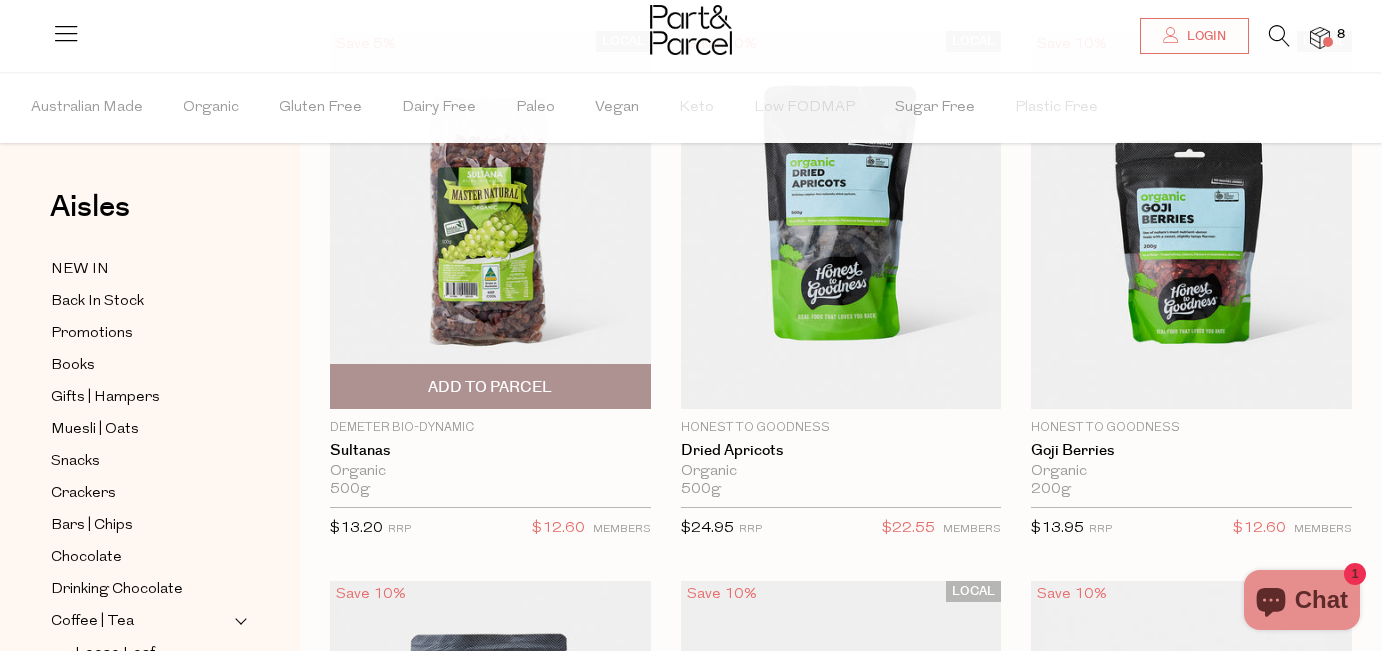 click on "Add To Parcel" at bounding box center (490, 387) 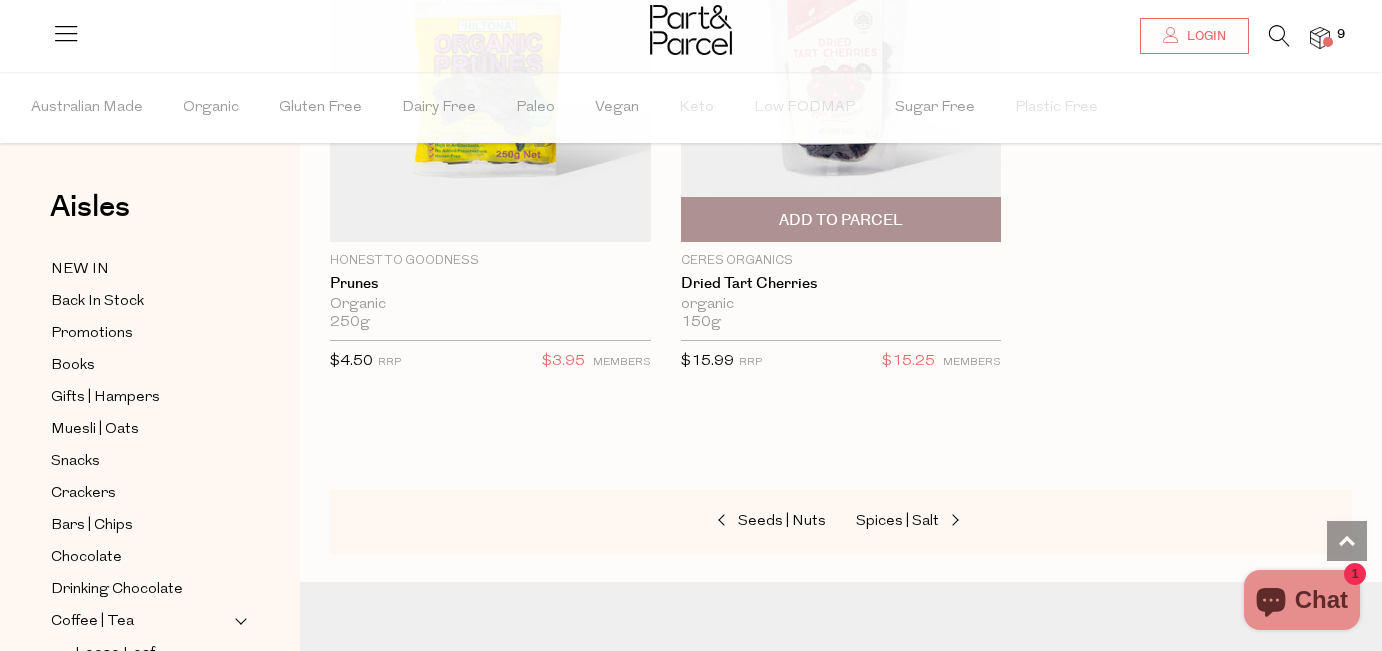 scroll, scrollTop: 2049, scrollLeft: 0, axis: vertical 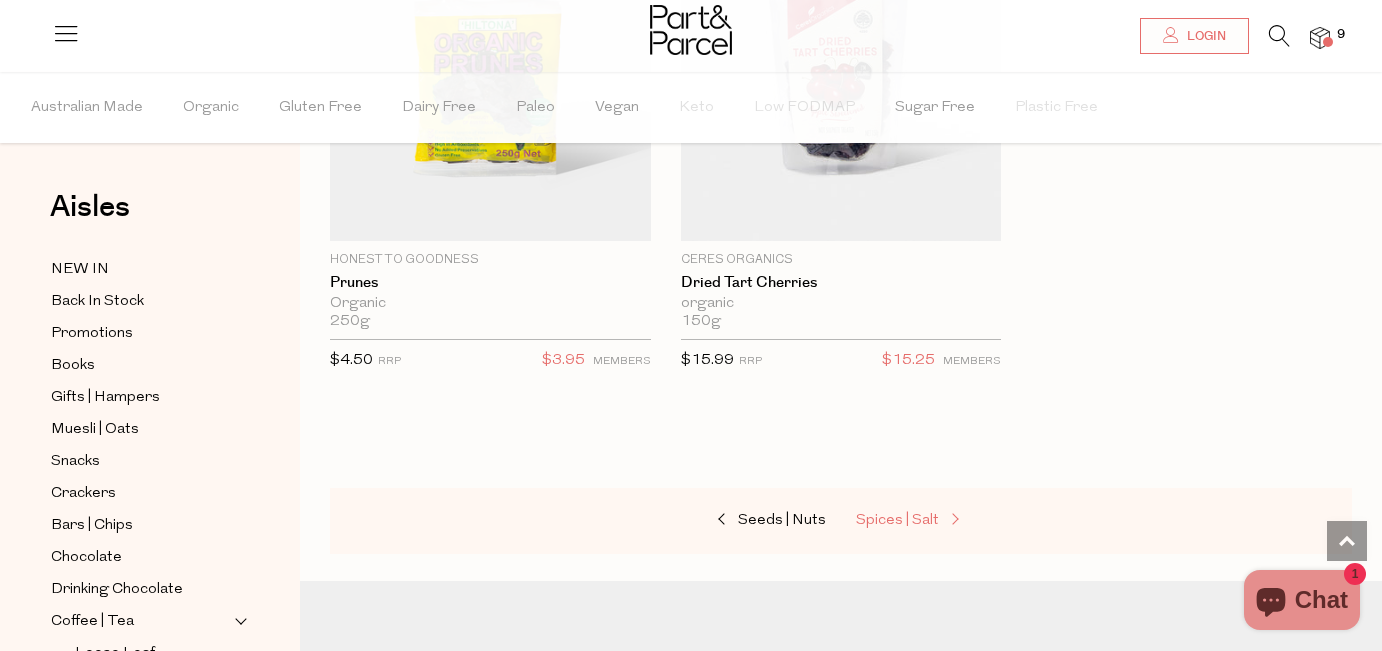 click on "Spices | Salt" at bounding box center [897, 520] 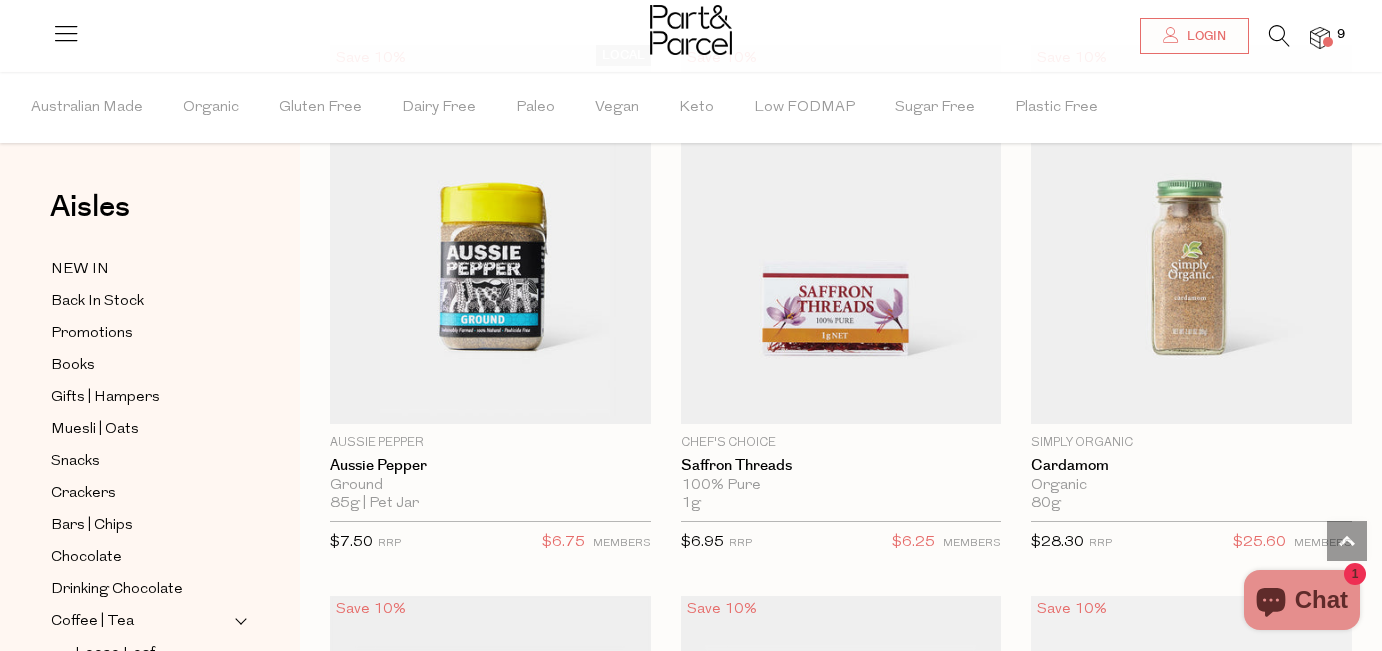 scroll, scrollTop: 3587, scrollLeft: 0, axis: vertical 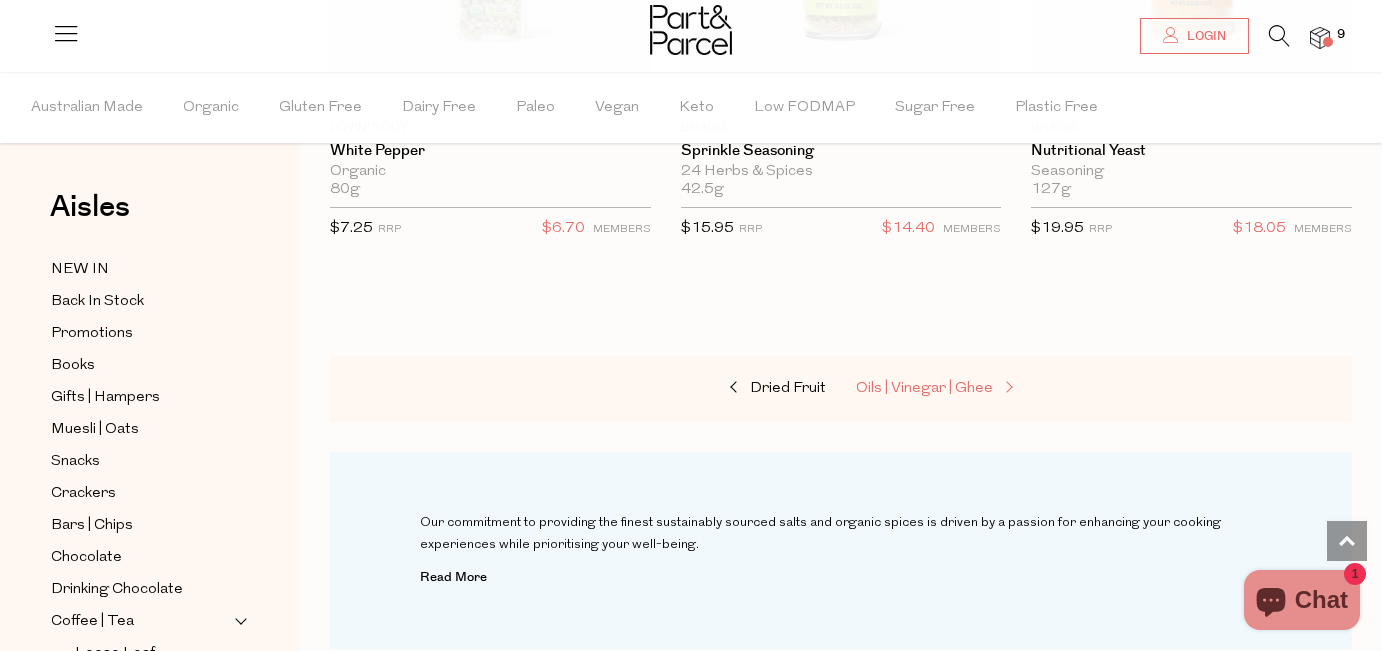 click on "Oils | Vinegar | Ghee" at bounding box center (924, 388) 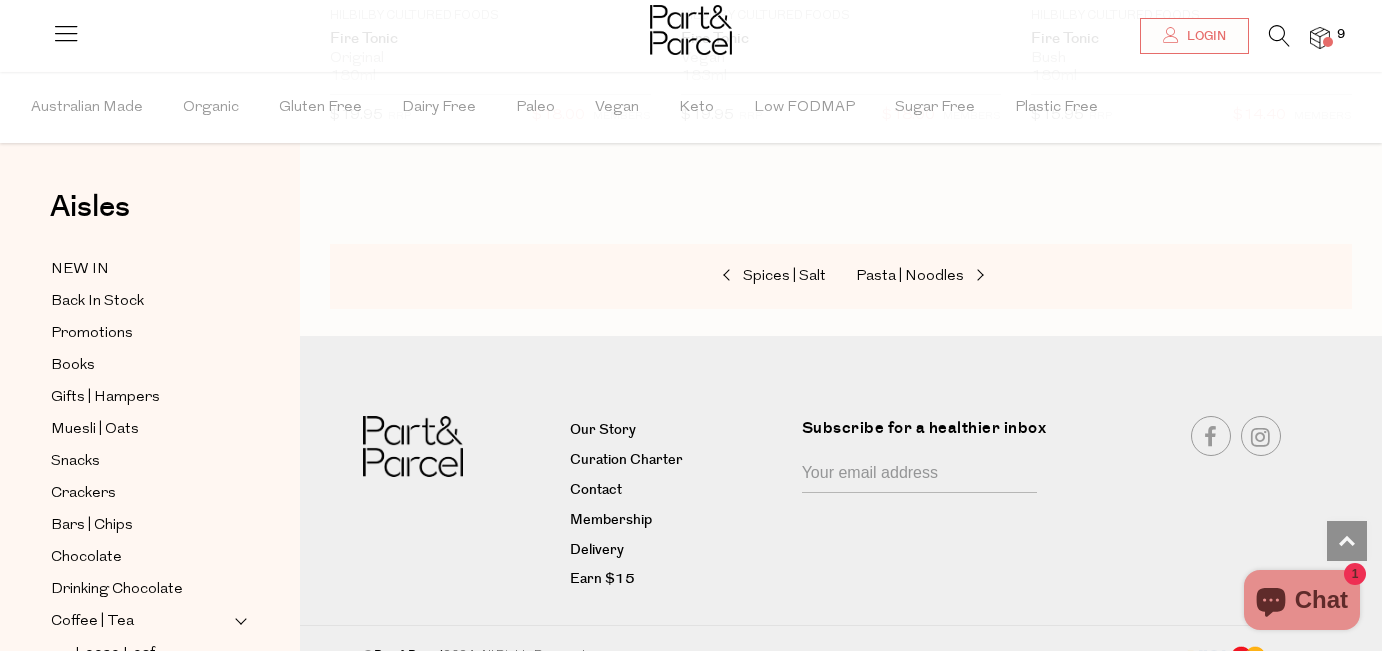 scroll, scrollTop: 8350, scrollLeft: 0, axis: vertical 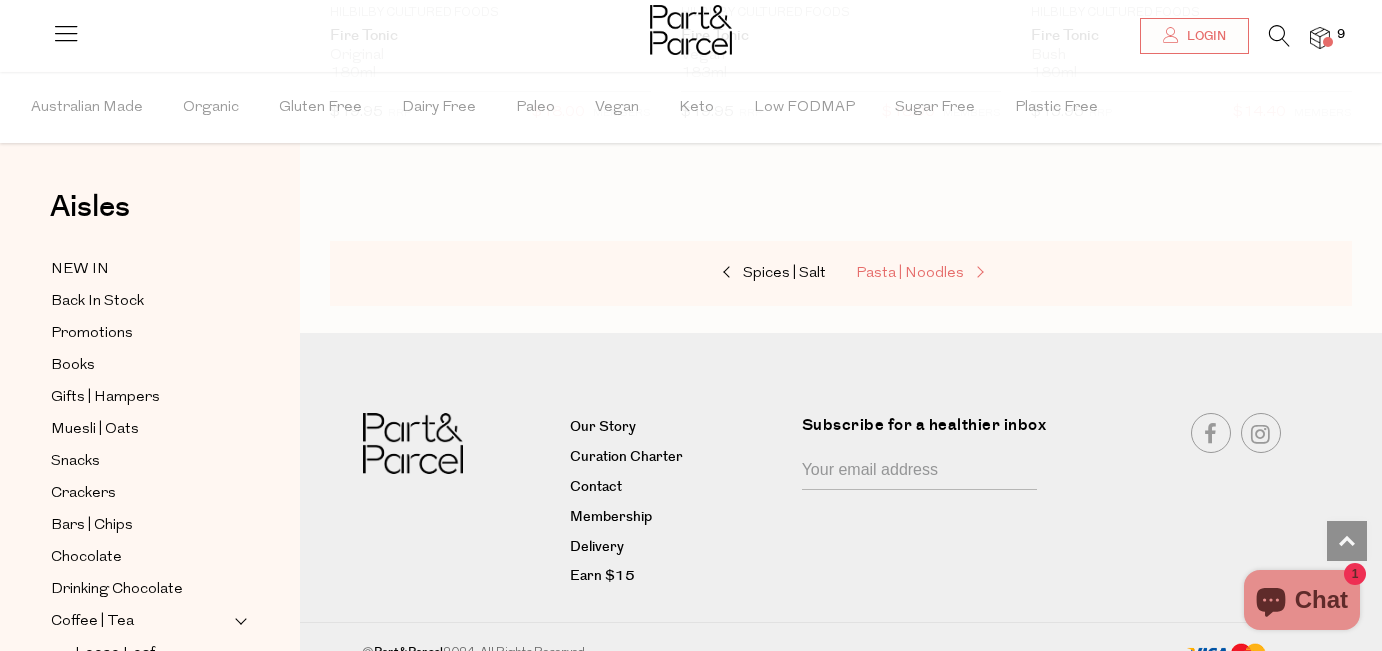 click on "Pasta | Noodles" at bounding box center [910, 273] 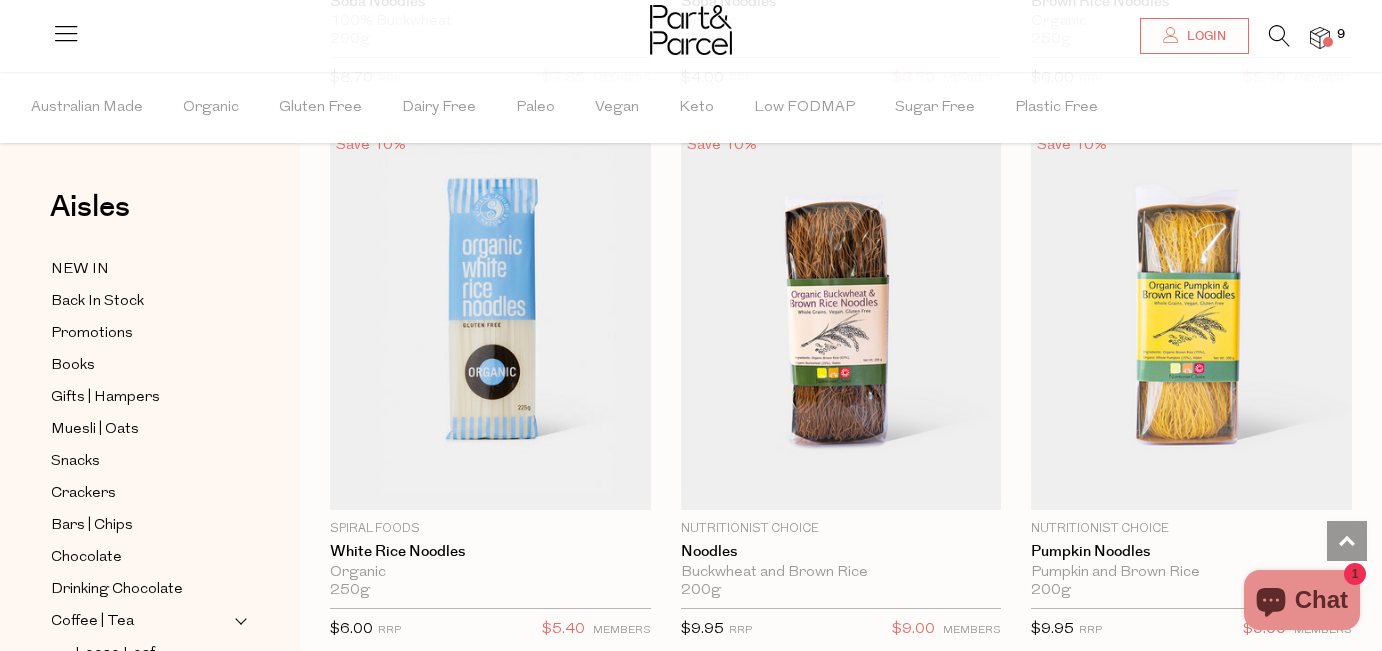 scroll, scrollTop: 7300, scrollLeft: 0, axis: vertical 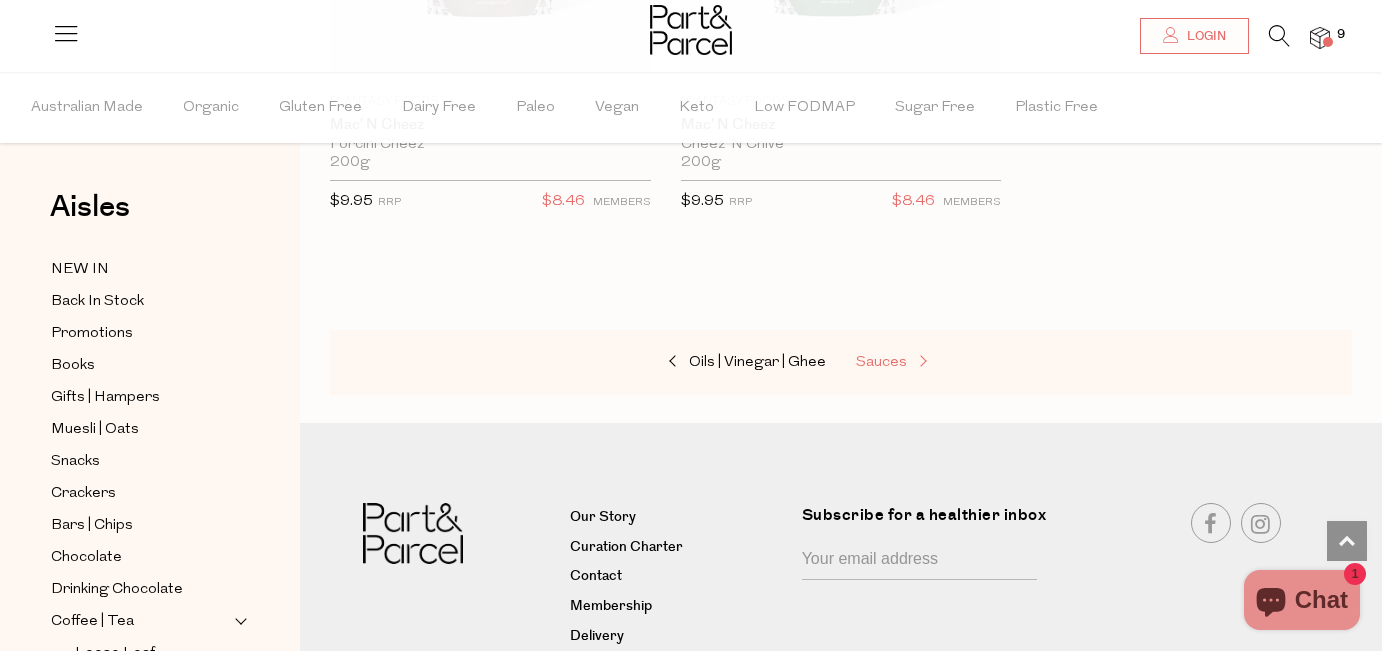 click on "Sauces" at bounding box center [881, 362] 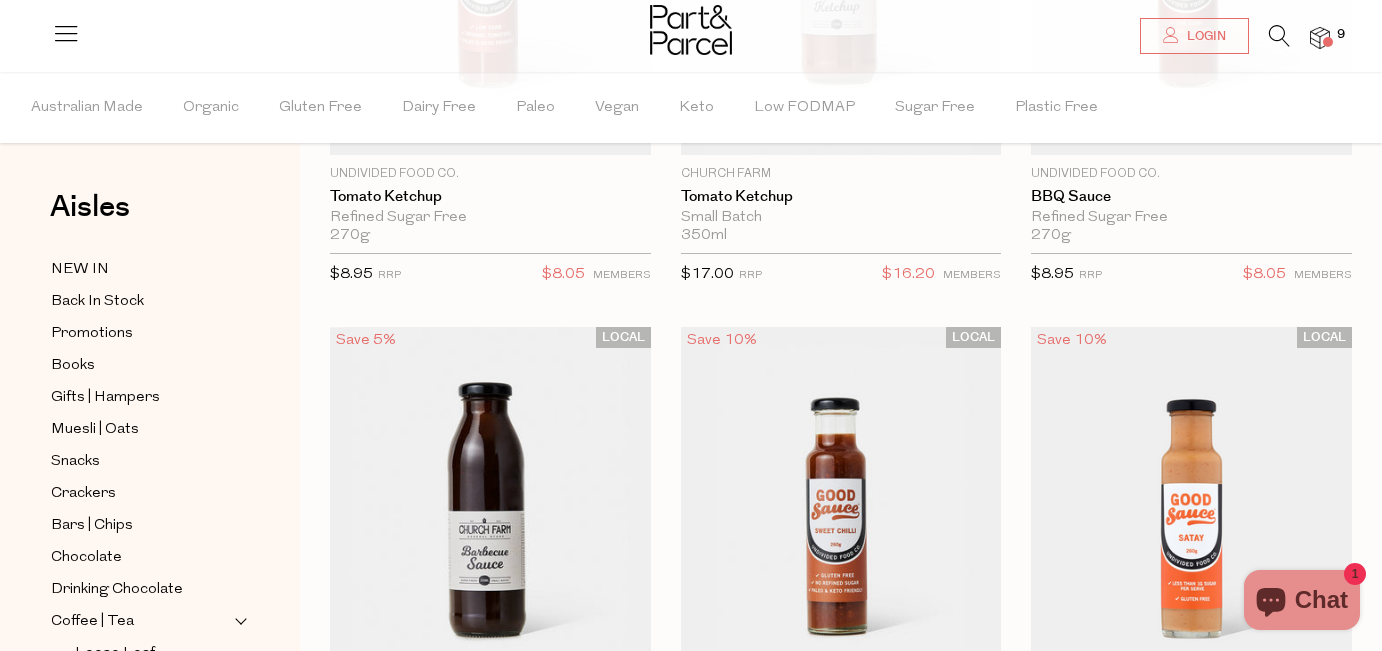 scroll, scrollTop: 0, scrollLeft: 0, axis: both 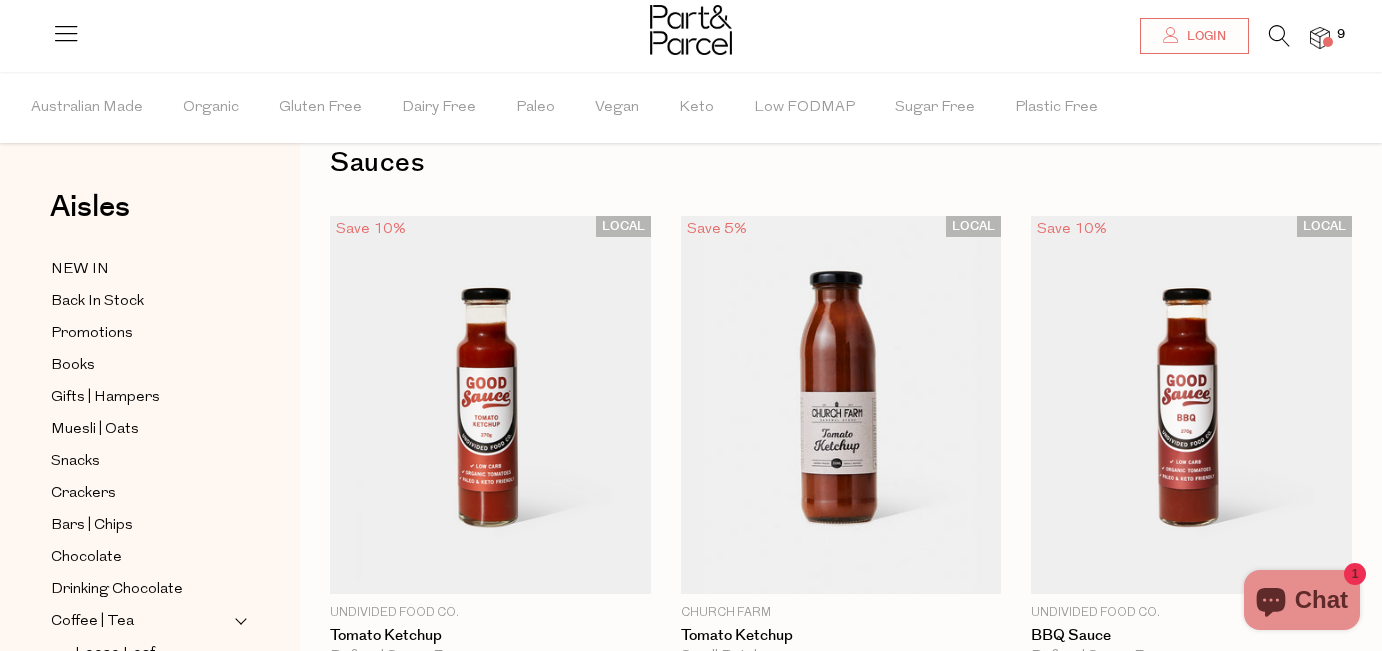 type on "4" 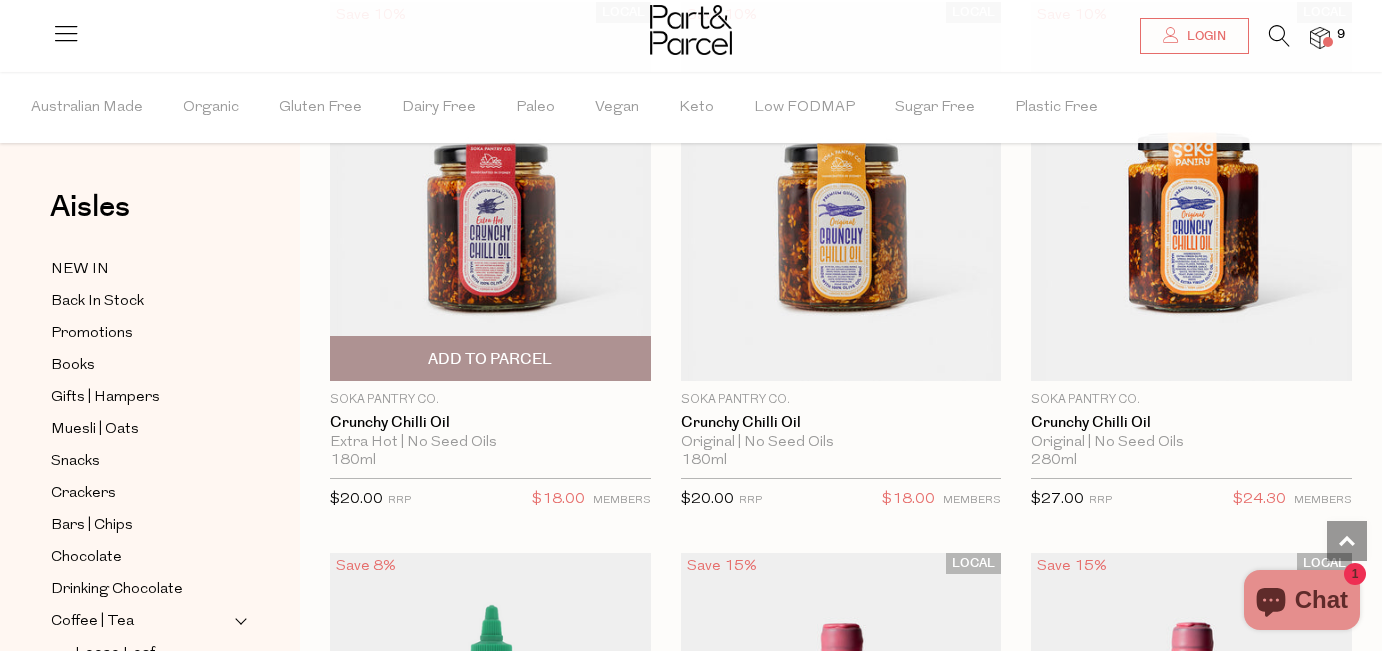 scroll, scrollTop: 4692, scrollLeft: 0, axis: vertical 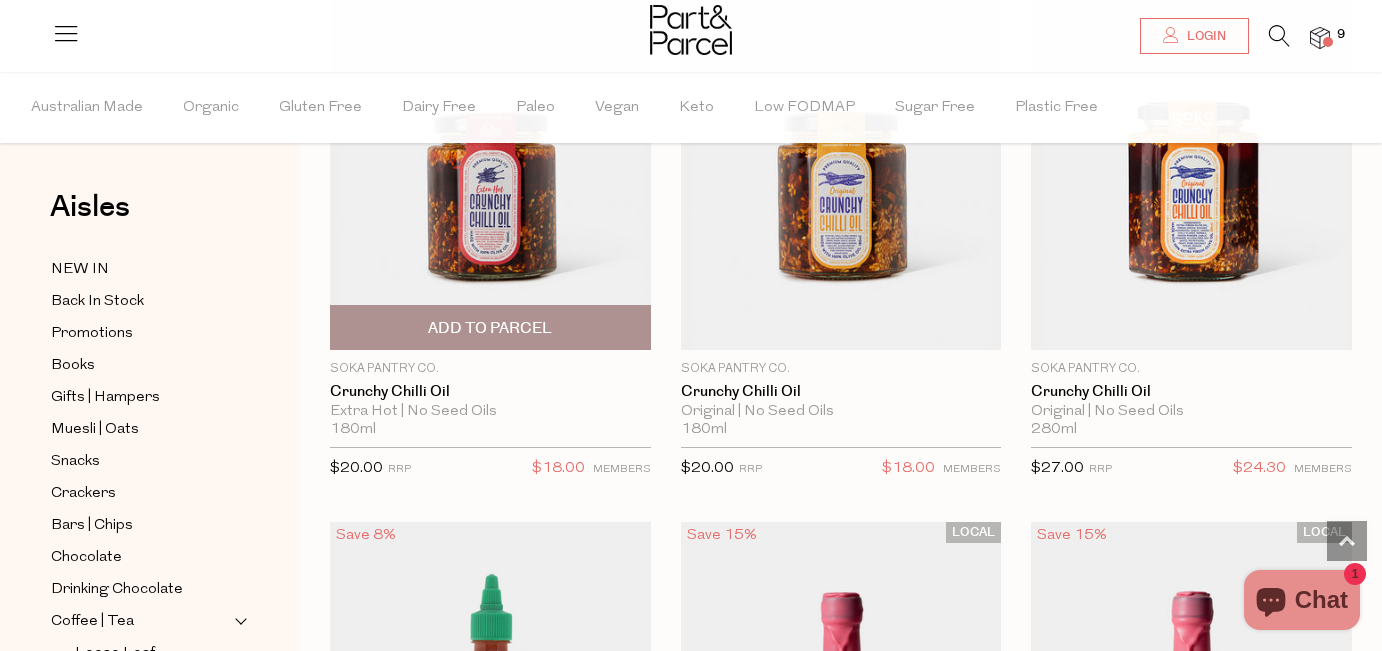 click on "Add To Parcel" at bounding box center [490, 328] 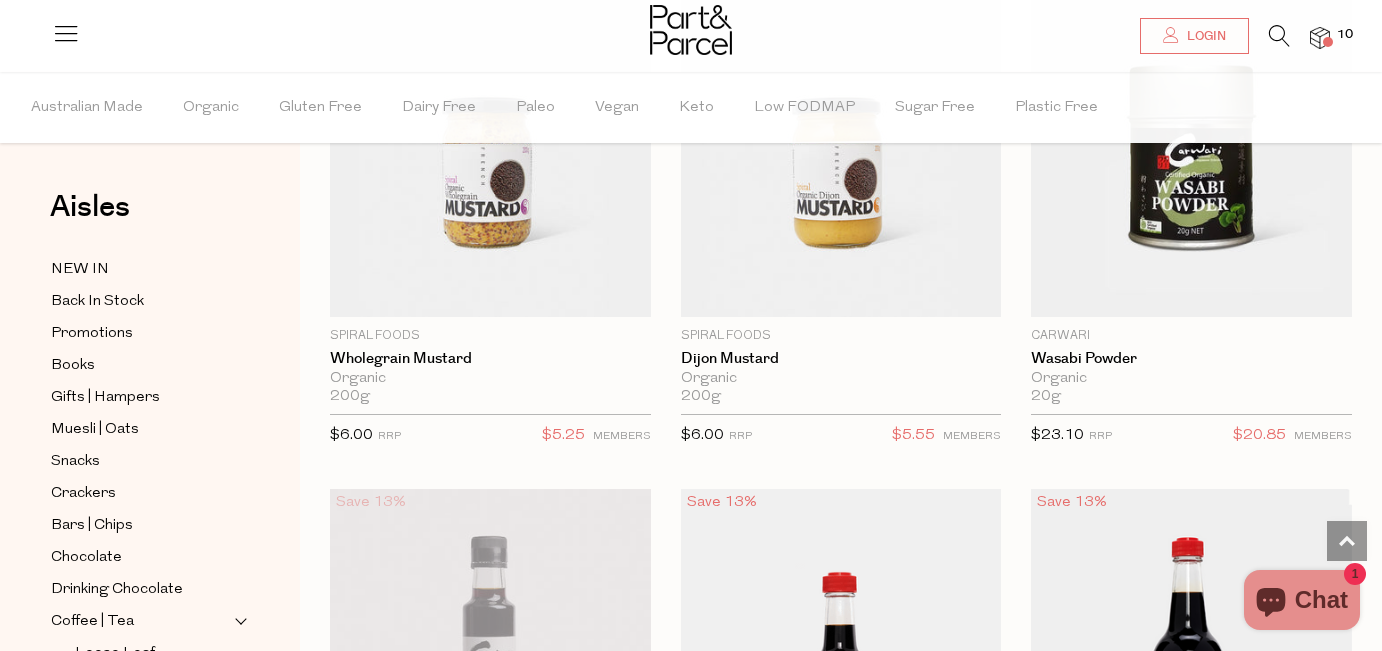 scroll, scrollTop: 8030, scrollLeft: 0, axis: vertical 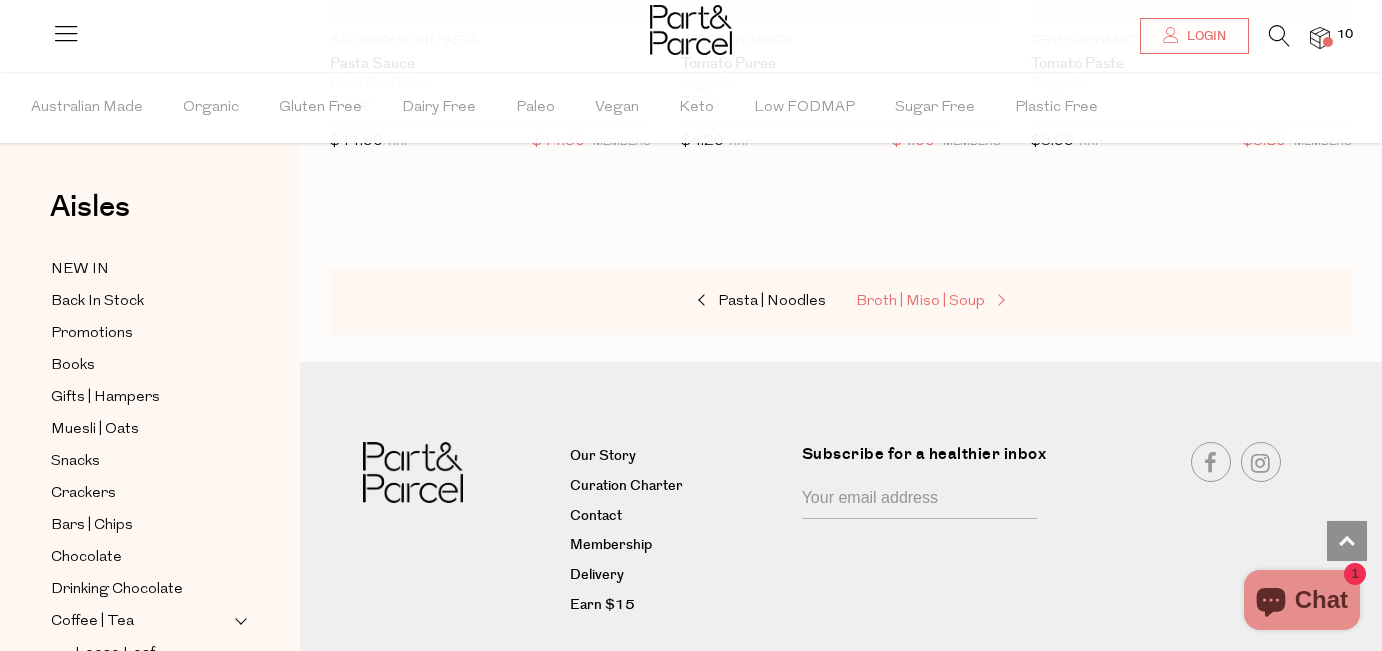 click on "Broth | Miso | Soup" at bounding box center (920, 301) 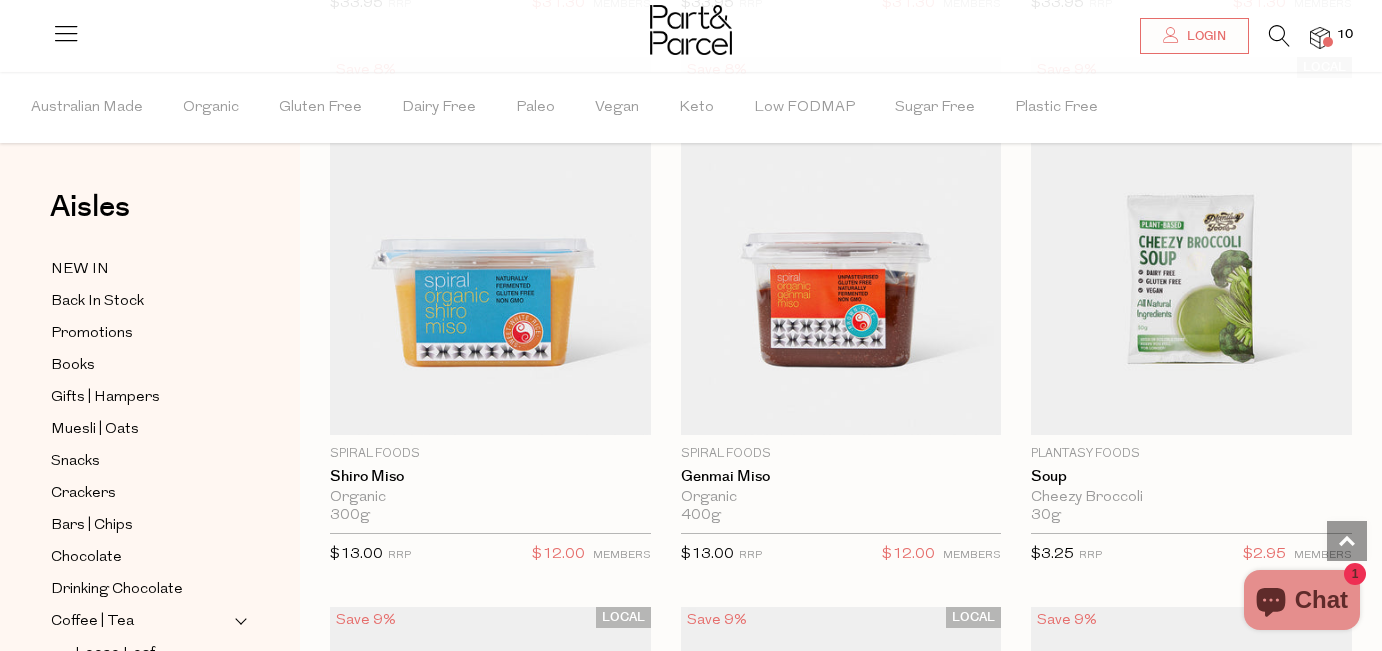 scroll, scrollTop: 5159, scrollLeft: 0, axis: vertical 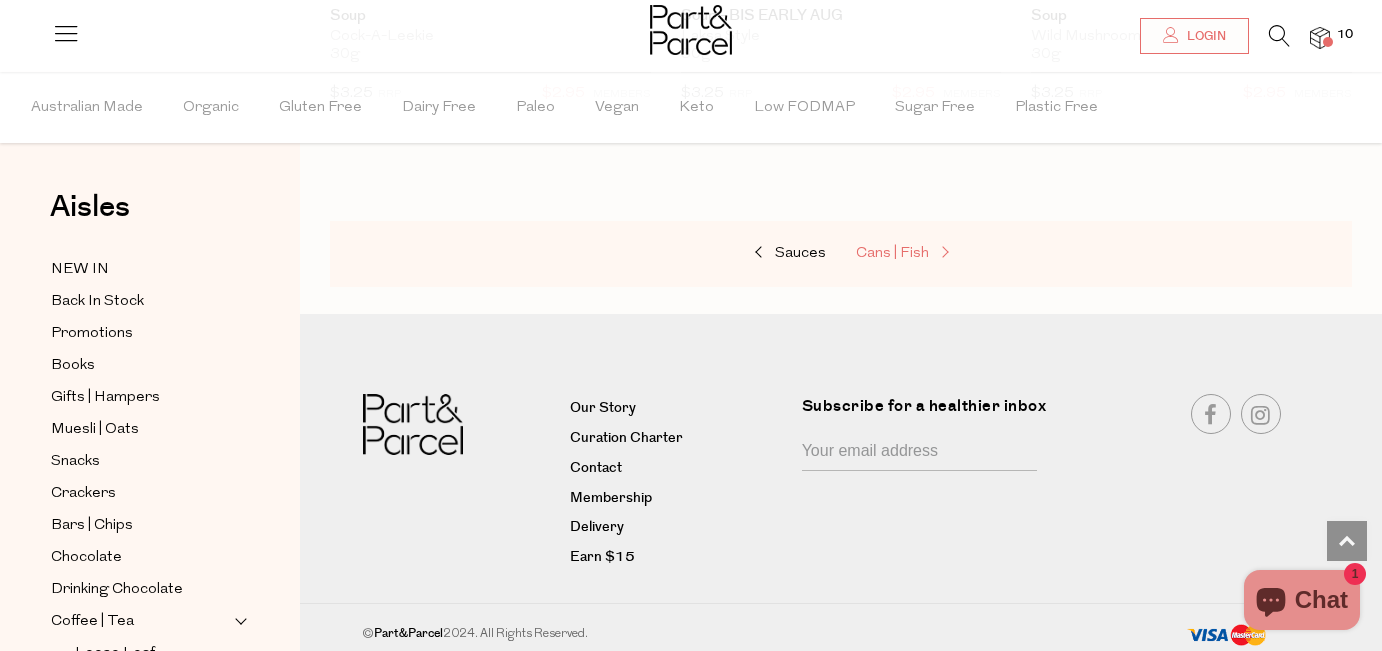 click on "Cans | Fish" at bounding box center (892, 253) 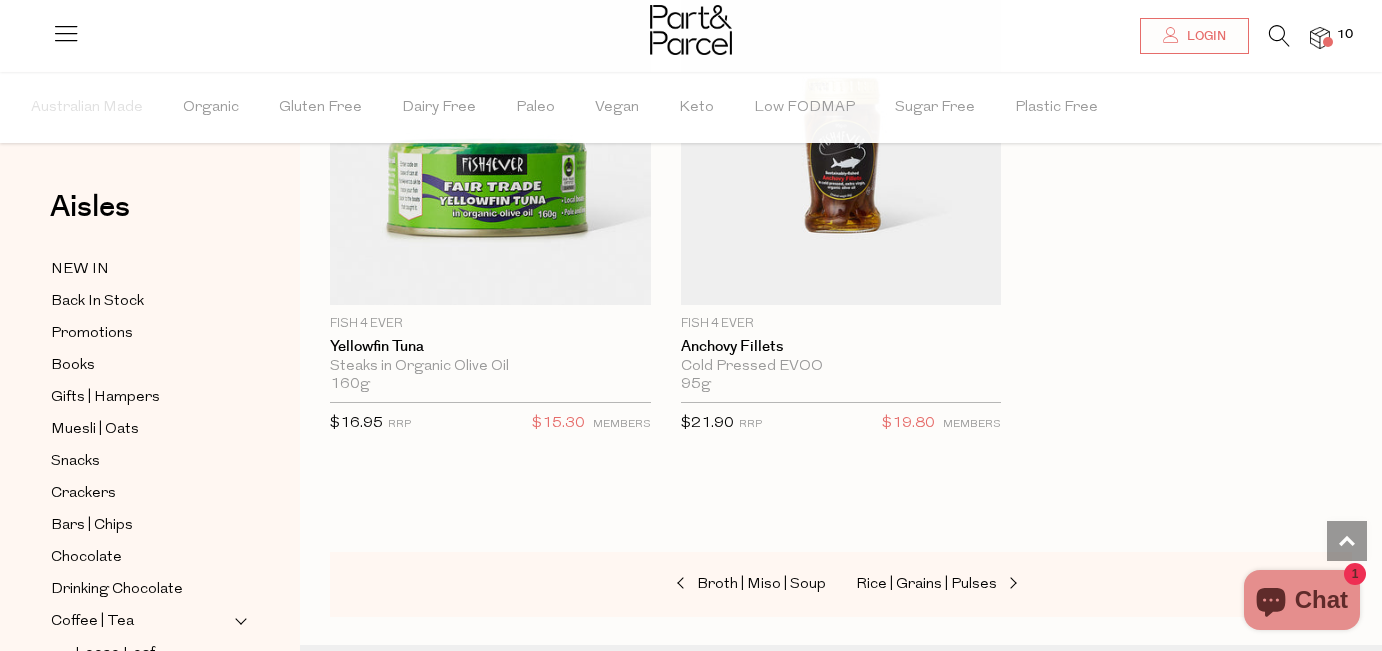 scroll, scrollTop: 4745, scrollLeft: 0, axis: vertical 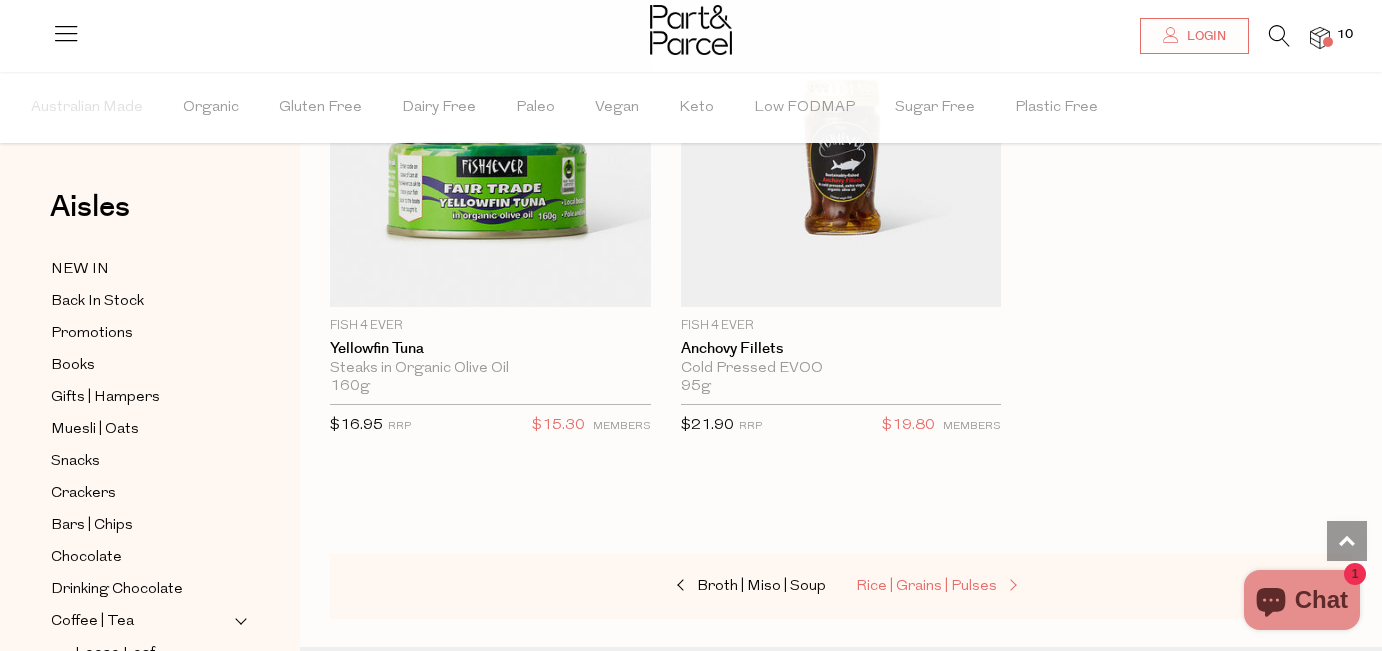click on "Rice | Grains | Pulses" at bounding box center (926, 586) 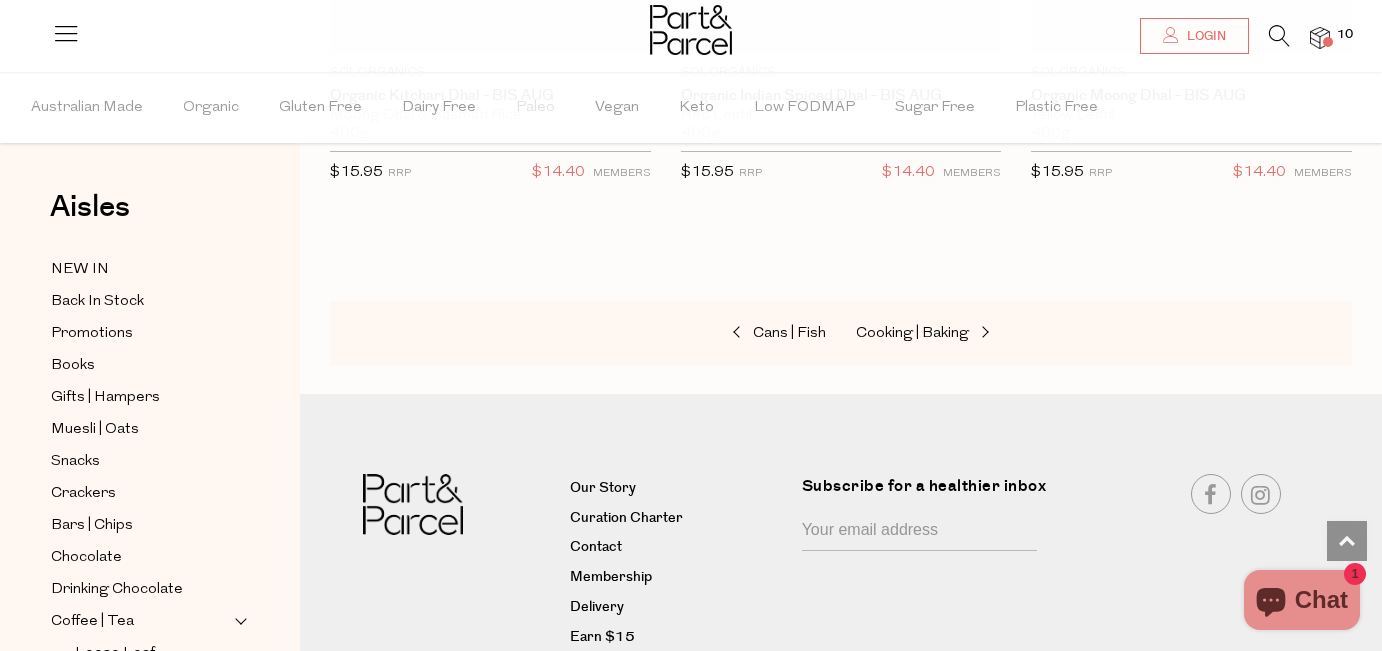 scroll, scrollTop: 7268, scrollLeft: 0, axis: vertical 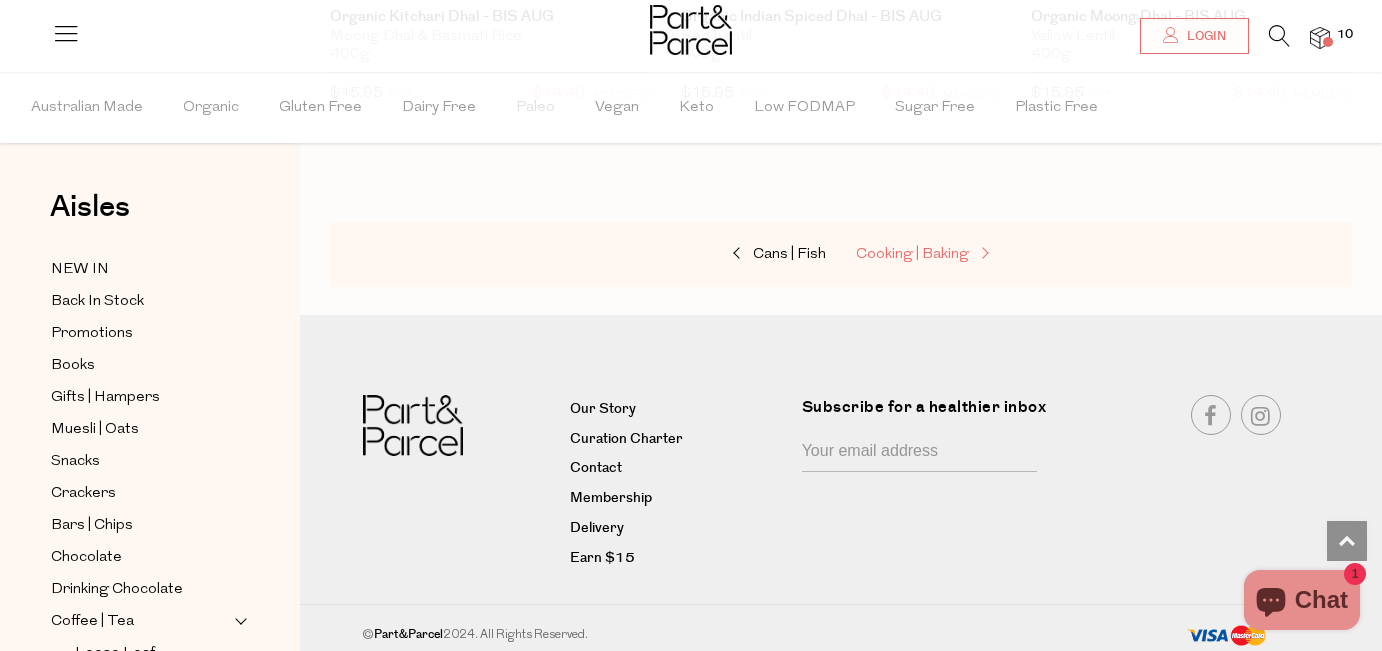 click on "Cooking | Baking" at bounding box center (912, 254) 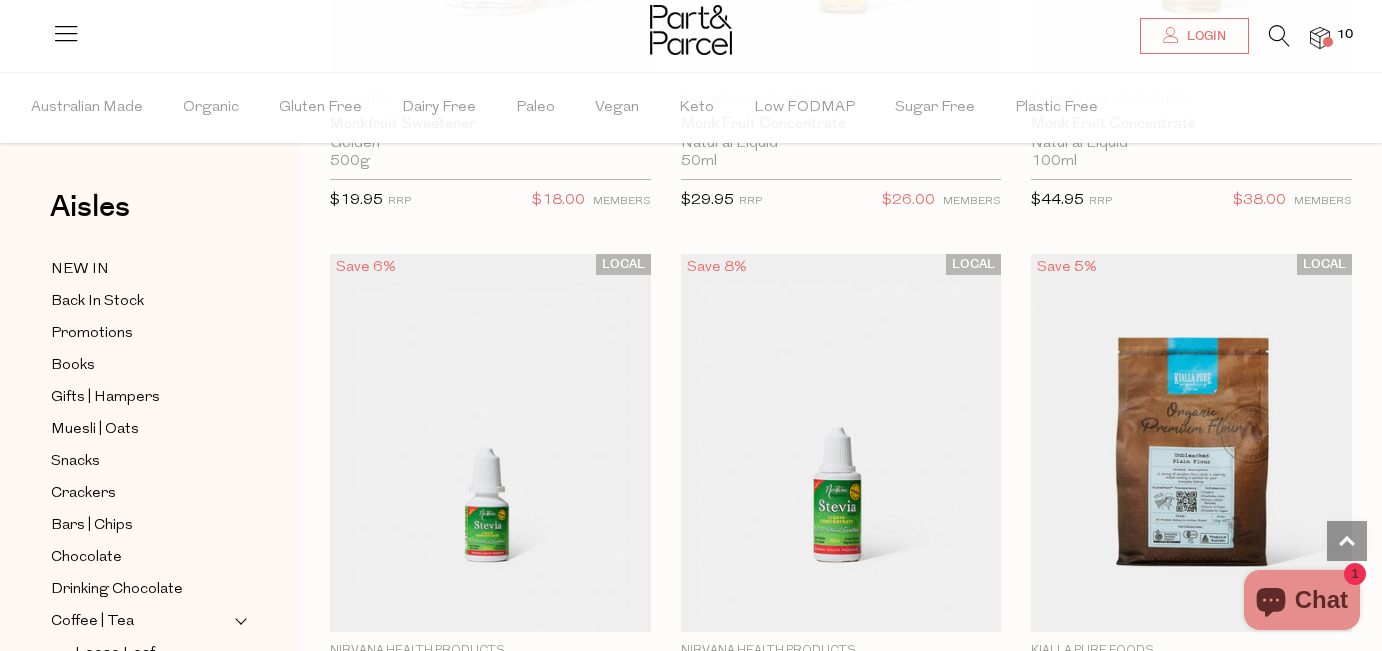 scroll, scrollTop: 7719, scrollLeft: 0, axis: vertical 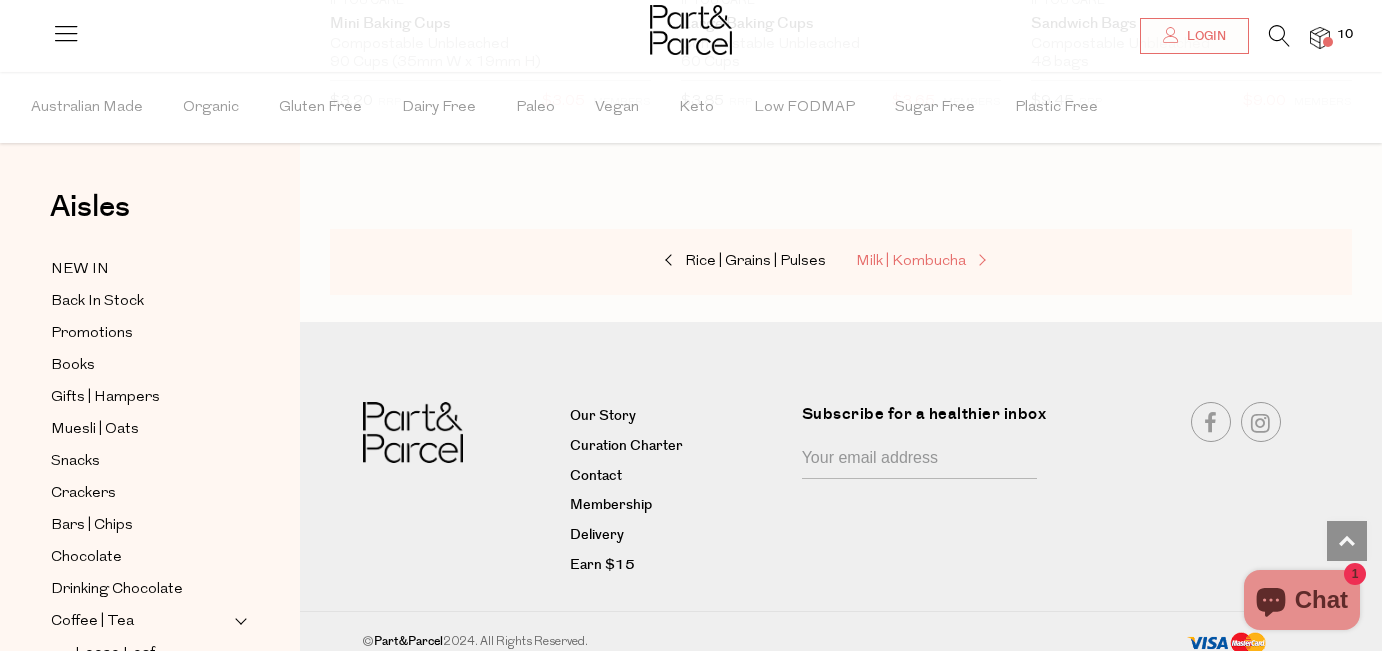 click on "Milk | Kombucha" at bounding box center [911, 261] 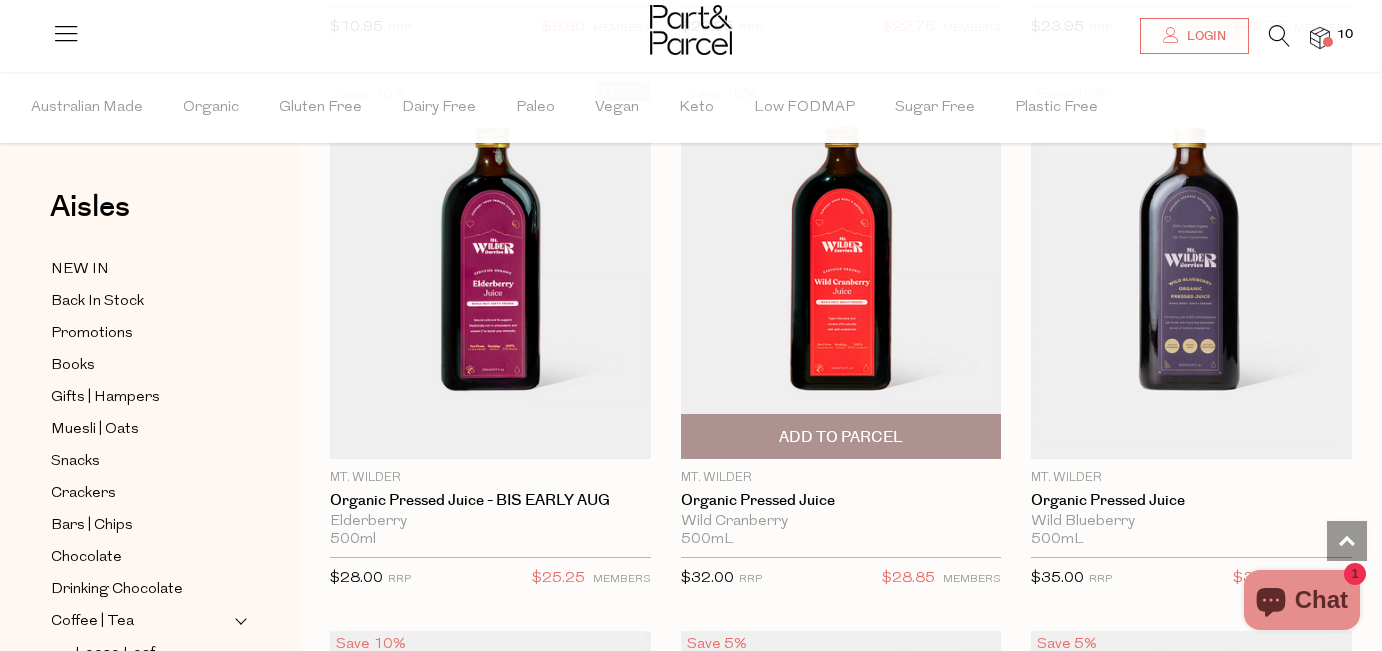 scroll, scrollTop: 4609, scrollLeft: 0, axis: vertical 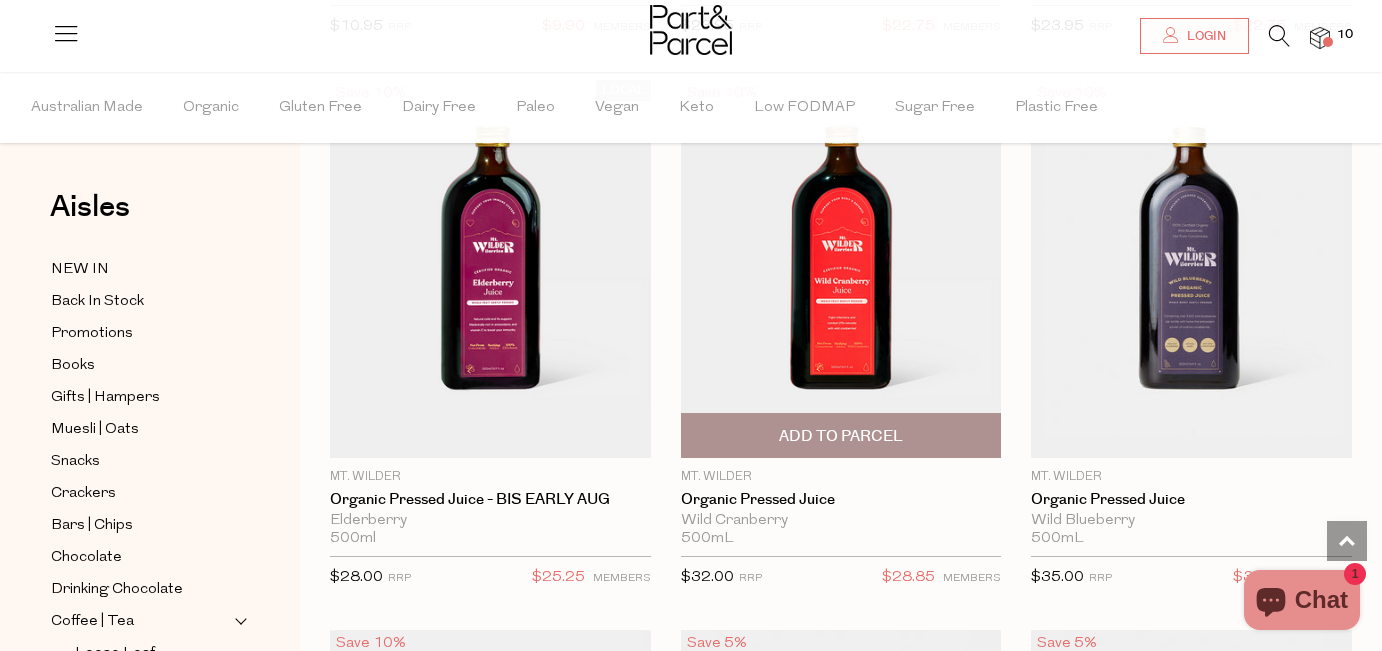 click on "Add To Parcel" at bounding box center [841, 436] 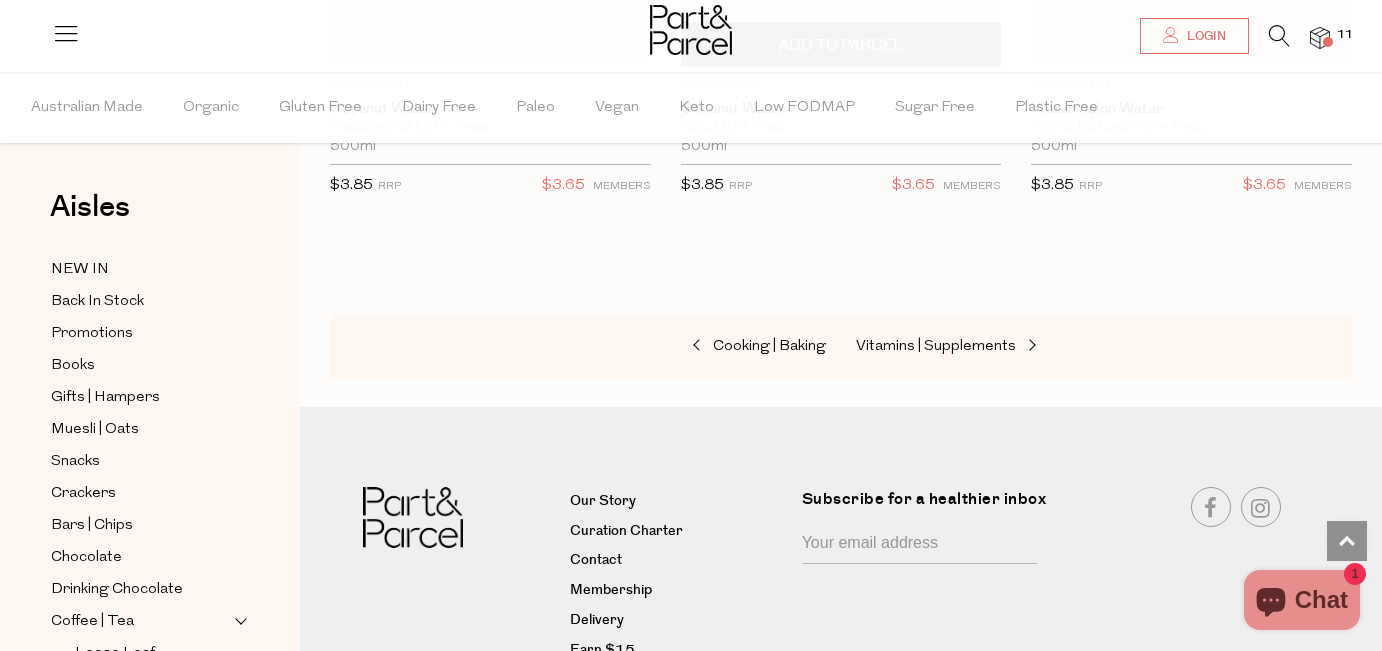 scroll, scrollTop: 6103, scrollLeft: 0, axis: vertical 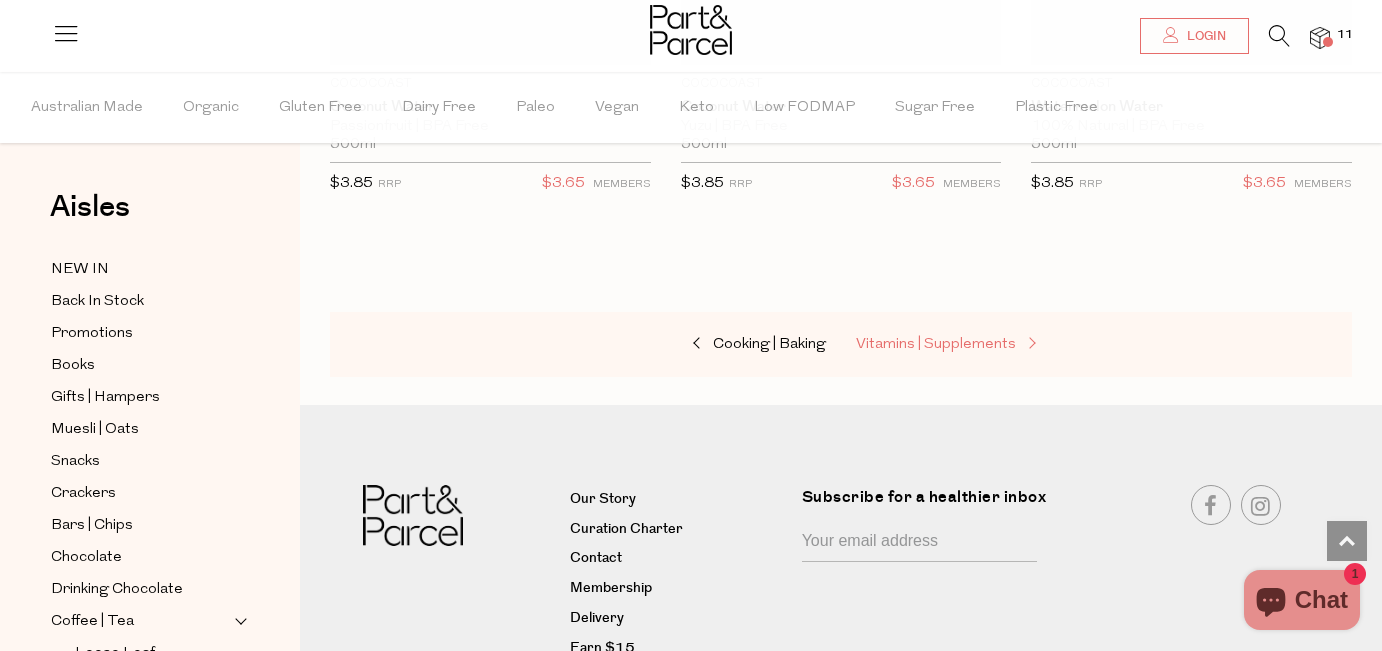 click on "Vitamins | Supplements" at bounding box center (936, 344) 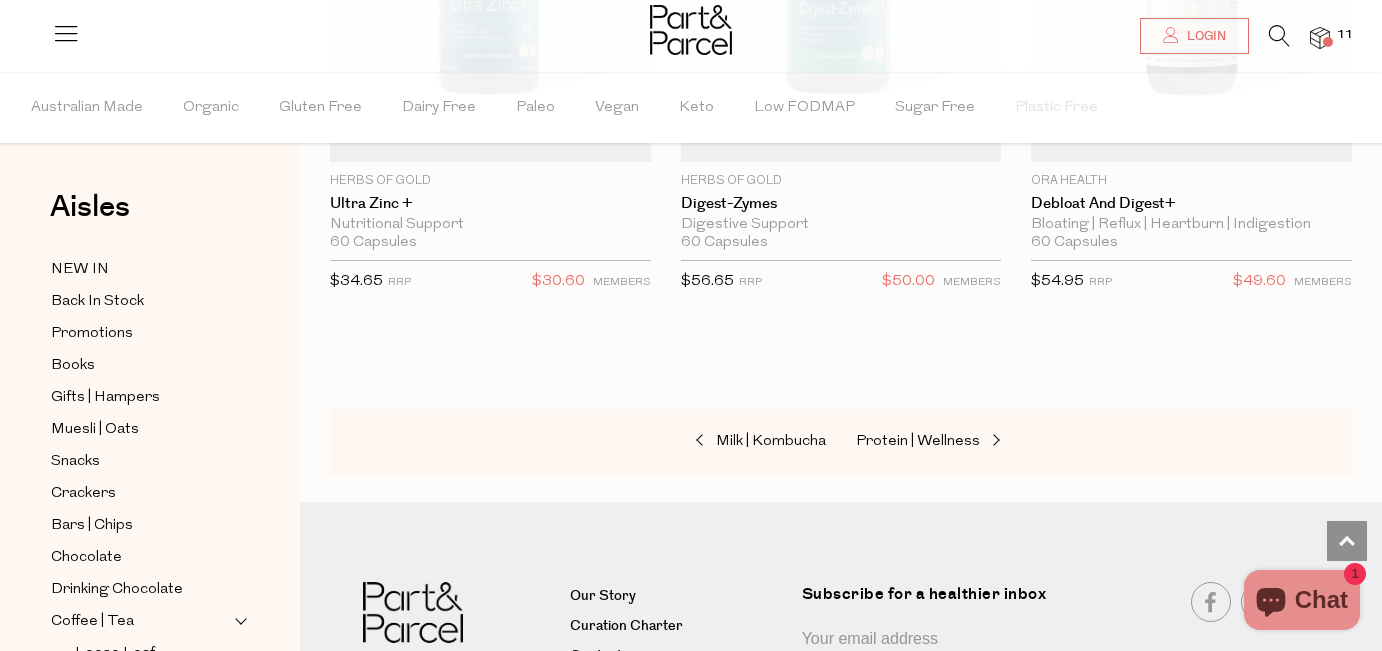 scroll, scrollTop: 2319, scrollLeft: 0, axis: vertical 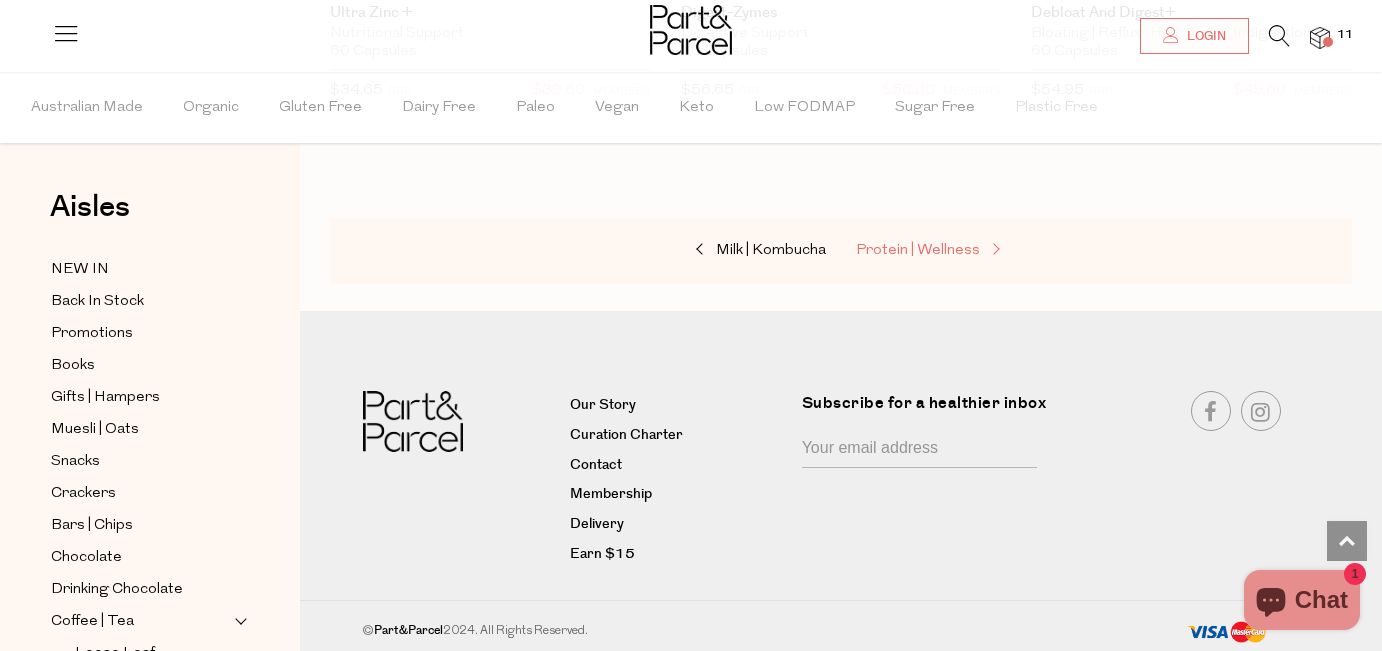 click on "Protein | Wellness" at bounding box center (918, 250) 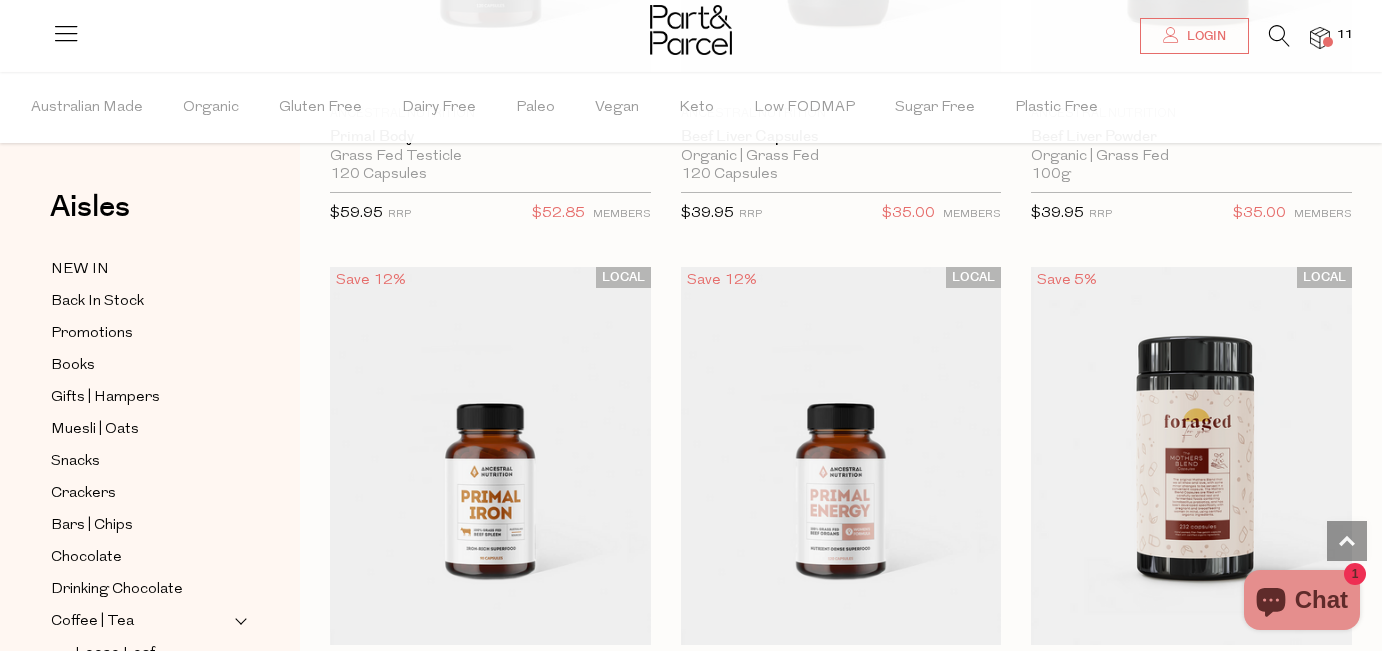 scroll, scrollTop: 4957, scrollLeft: 0, axis: vertical 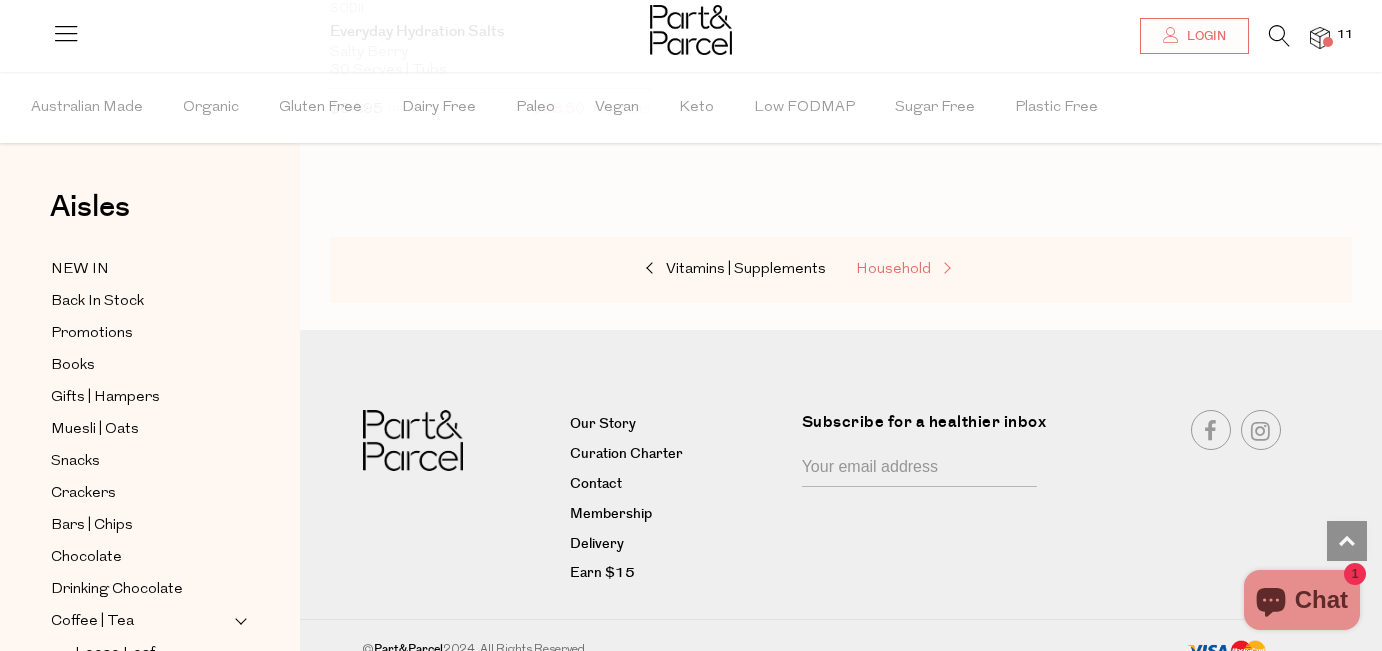 click on "Household" at bounding box center (893, 269) 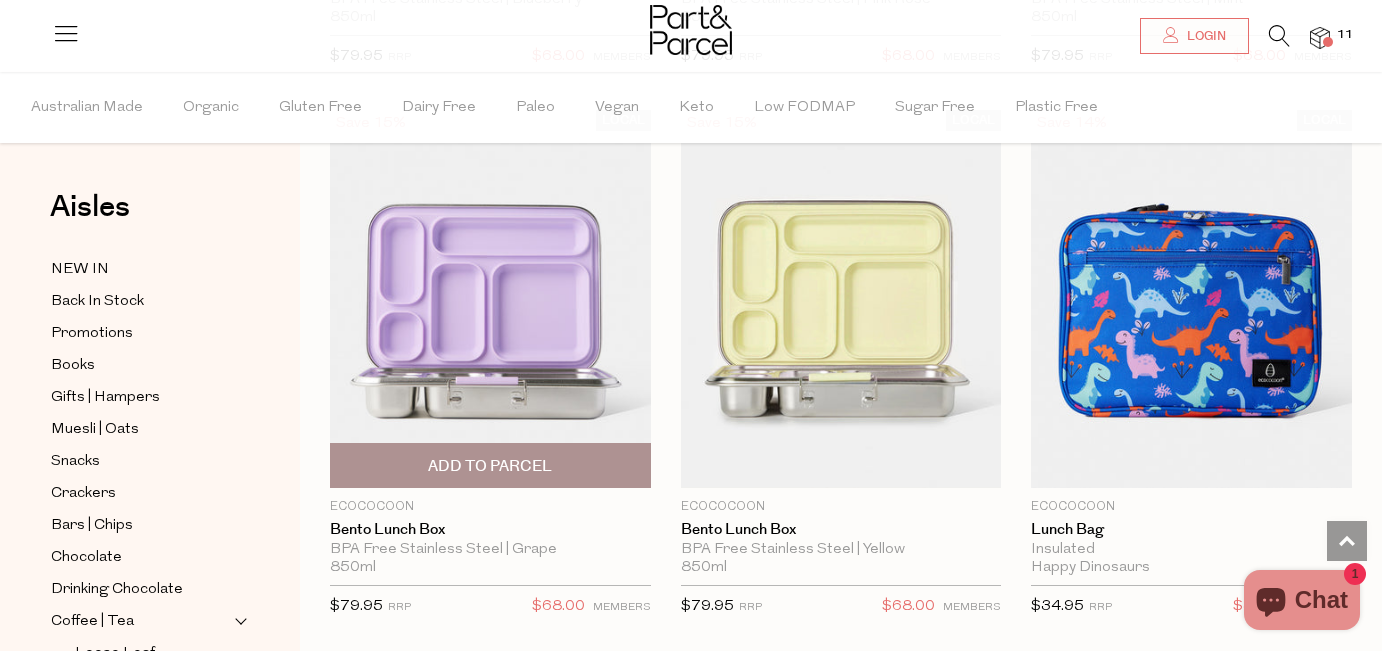 scroll, scrollTop: 1253, scrollLeft: 0, axis: vertical 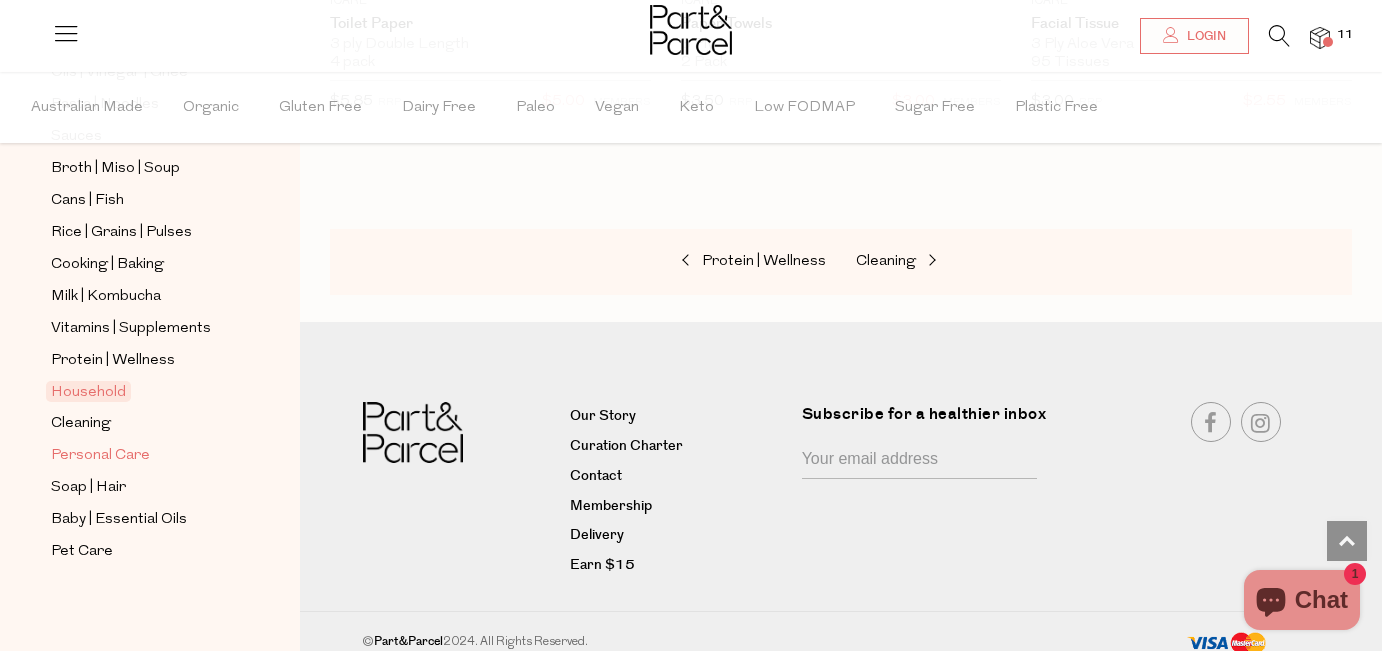 click on "Personal Care" at bounding box center (100, 456) 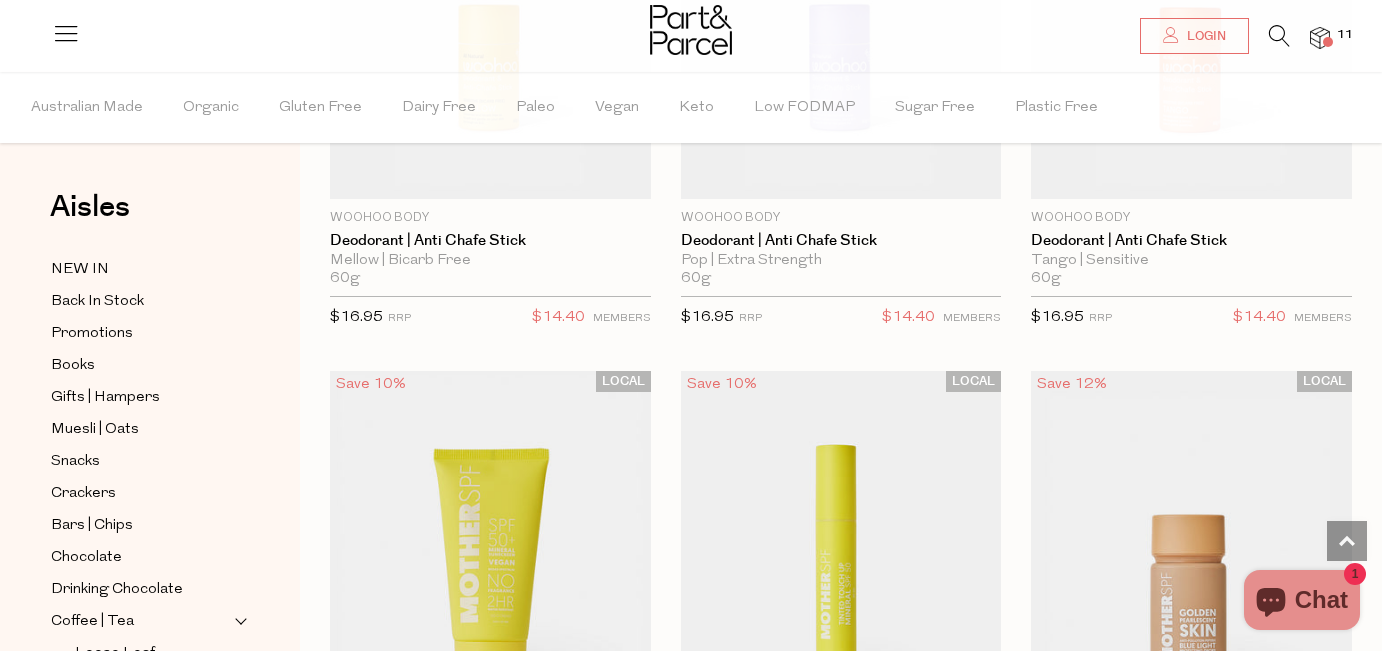 scroll, scrollTop: 8235, scrollLeft: 0, axis: vertical 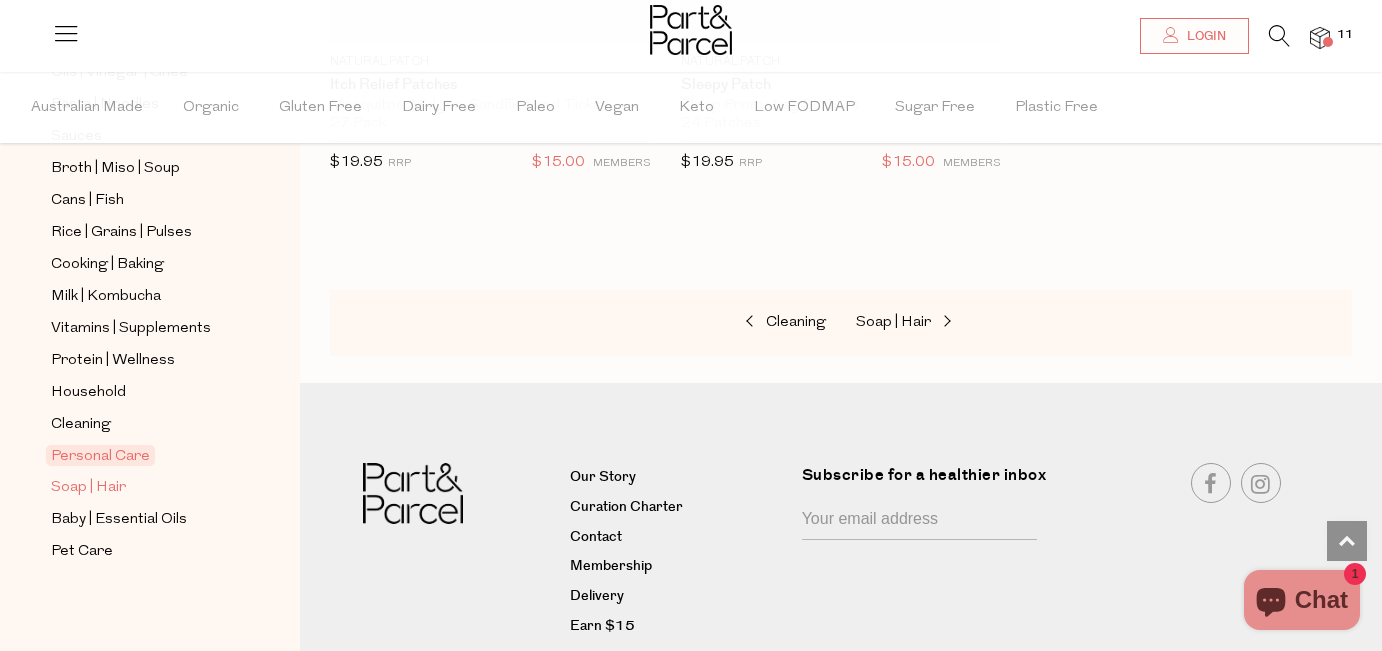 click on "Soap | Hair" at bounding box center (88, 488) 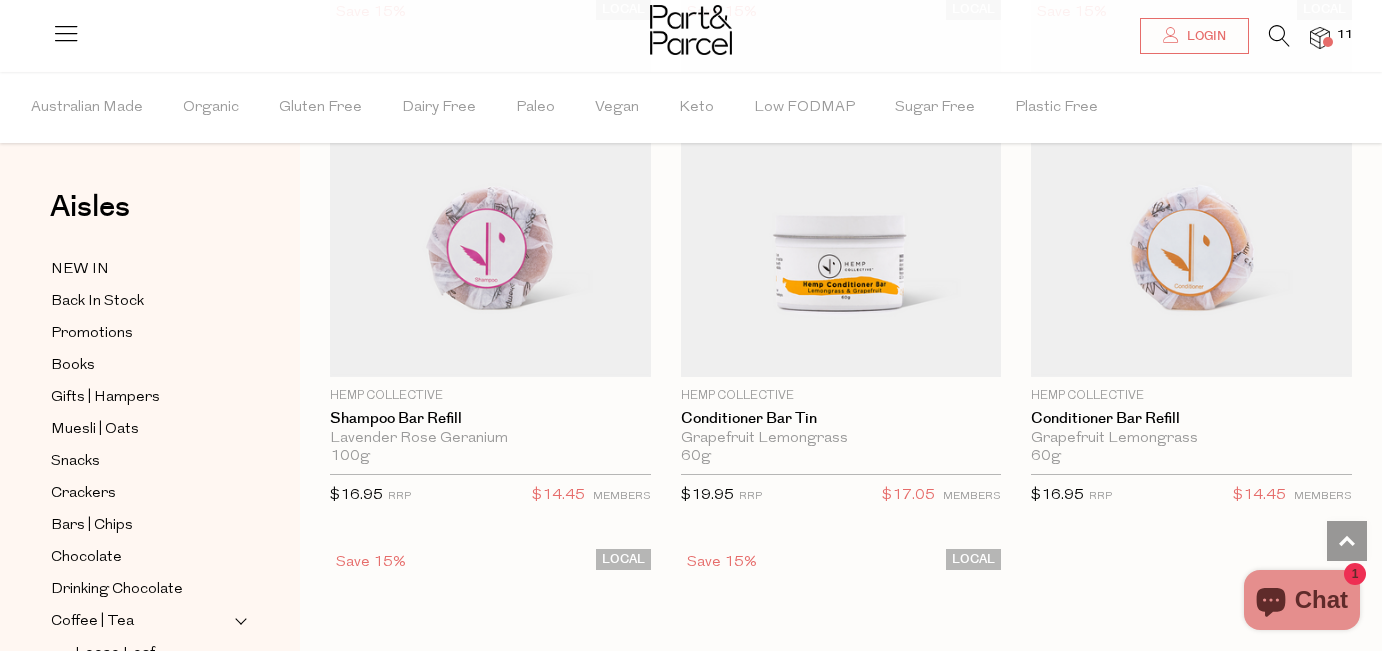 scroll, scrollTop: 9467, scrollLeft: 0, axis: vertical 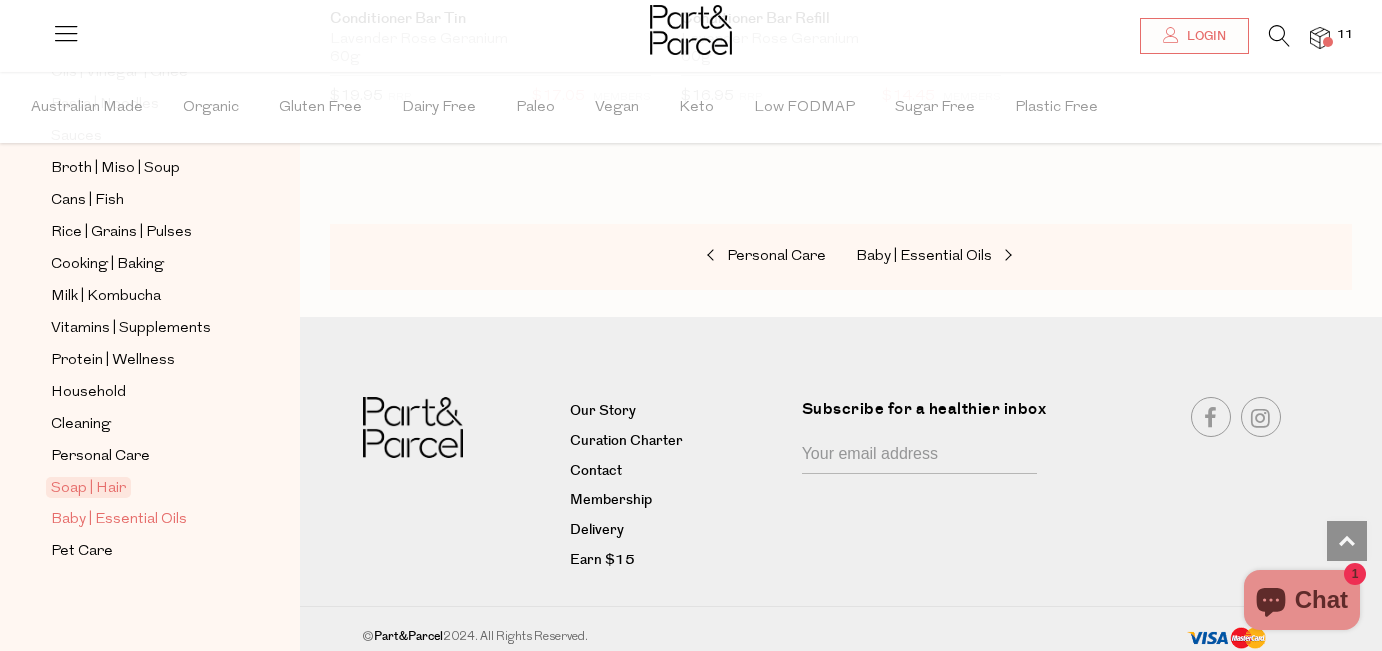click on "Baby | Essential Oils" at bounding box center [119, 520] 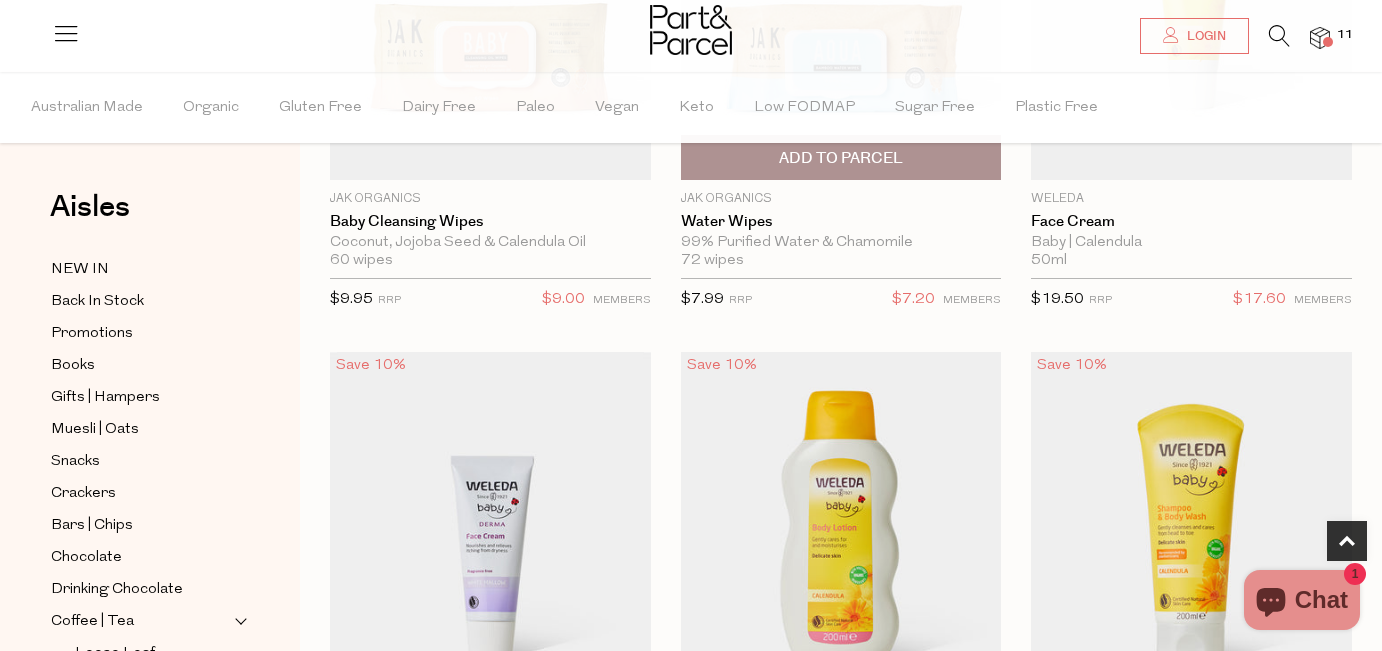 scroll, scrollTop: 699, scrollLeft: 0, axis: vertical 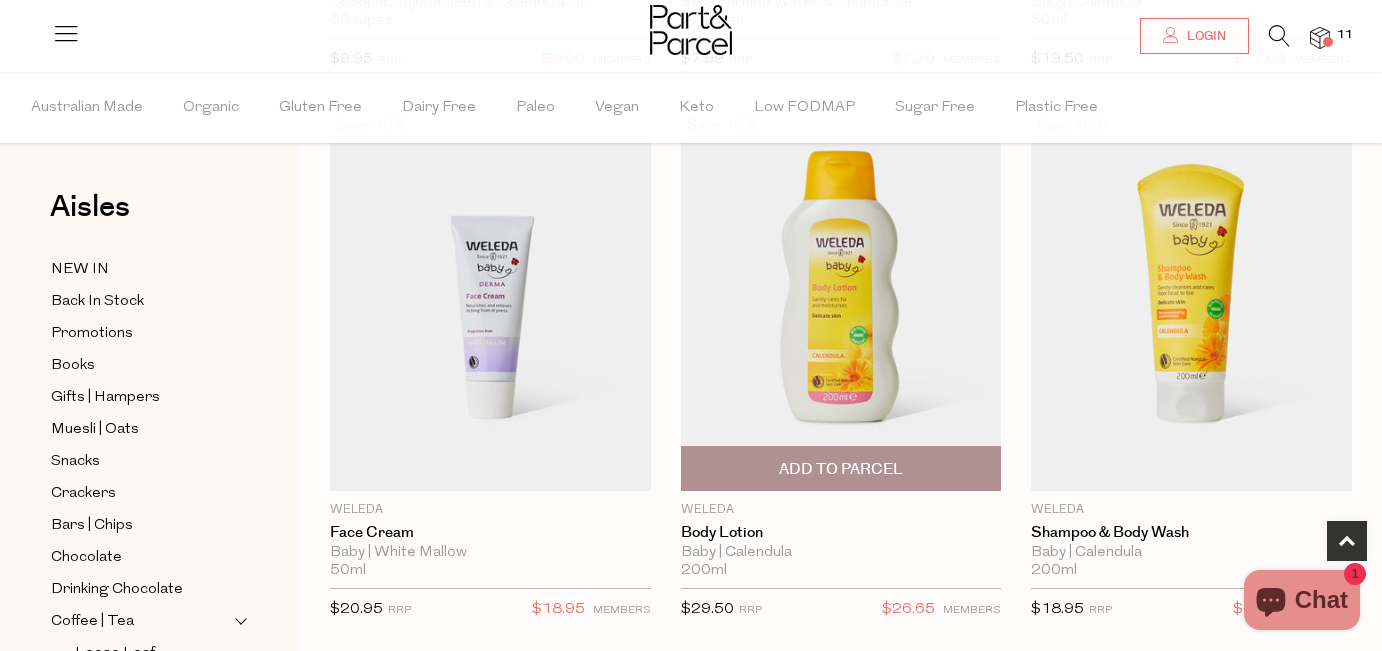 click on "Add To Parcel" at bounding box center [841, 469] 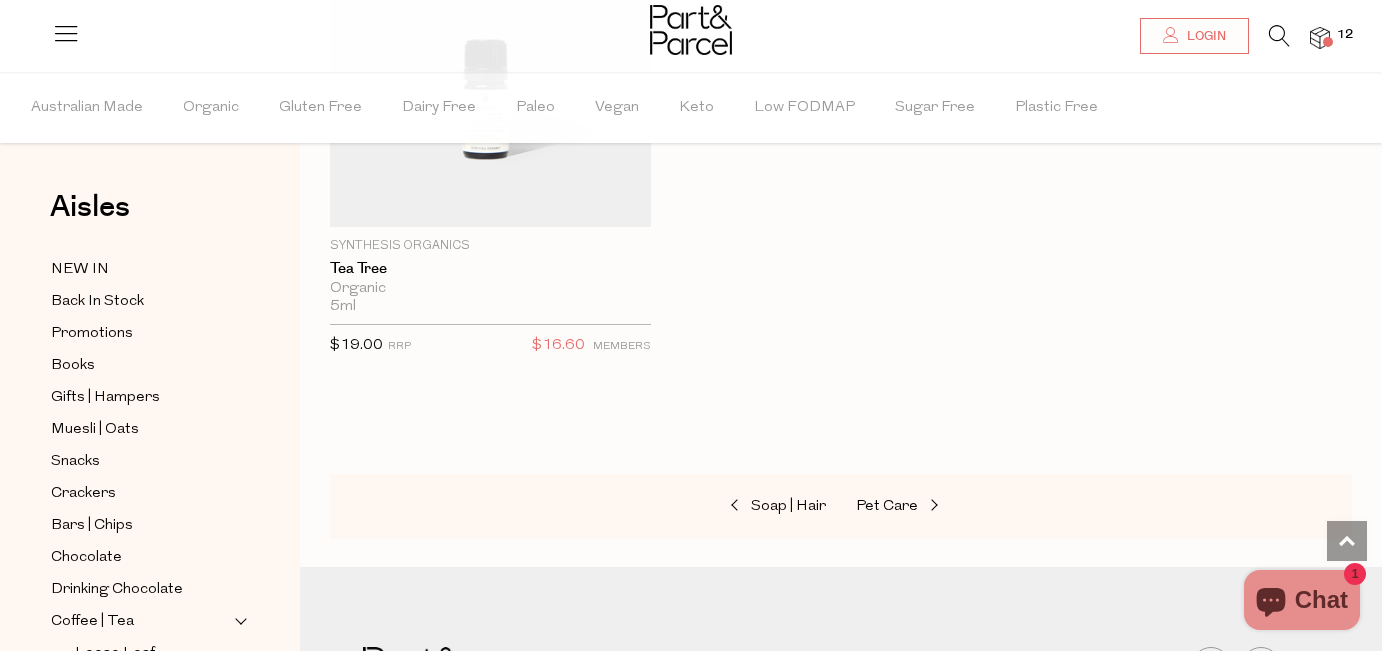 scroll, scrollTop: 3166, scrollLeft: 0, axis: vertical 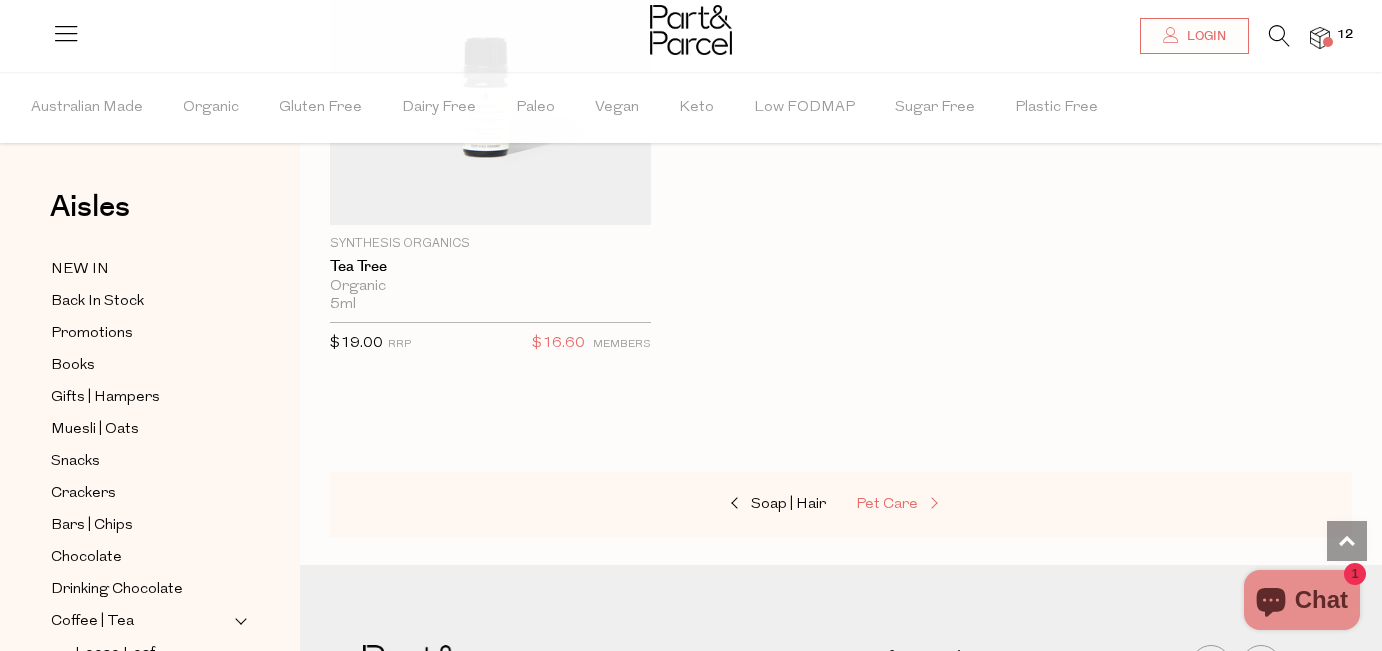 click on "Pet Care" at bounding box center [887, 504] 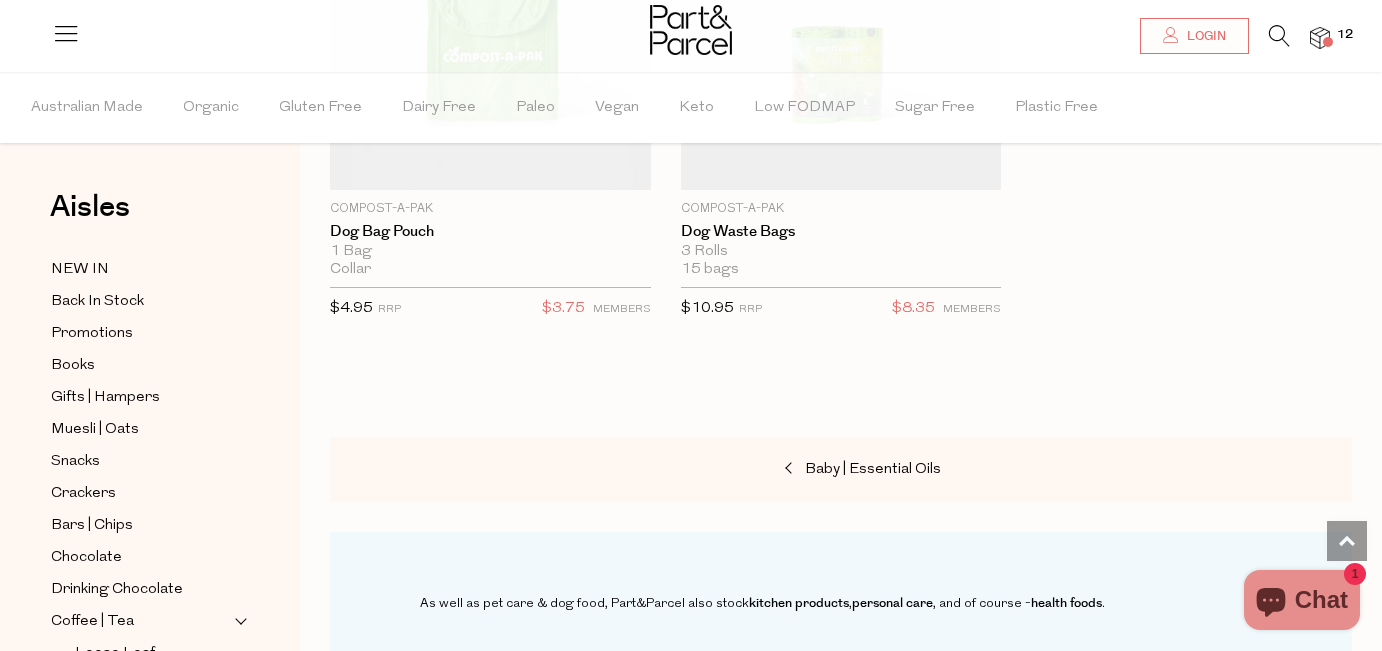 scroll, scrollTop: 1609, scrollLeft: 0, axis: vertical 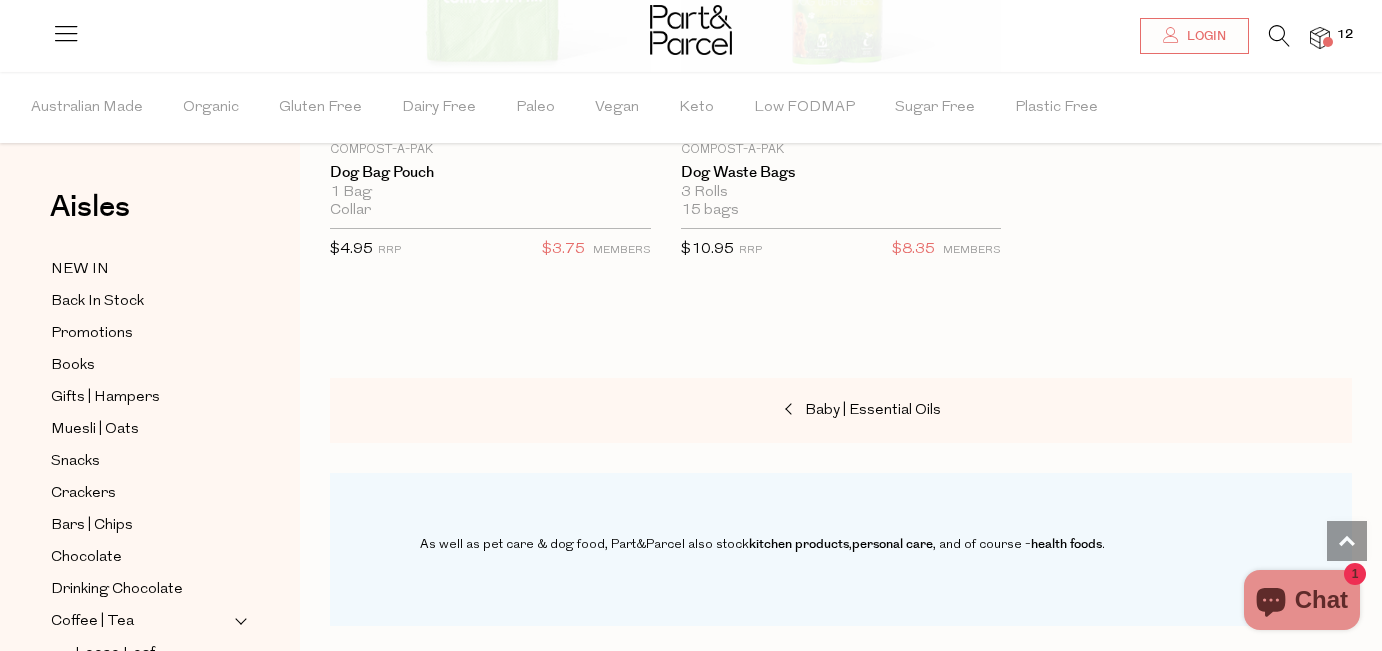 click at bounding box center (1320, 38) 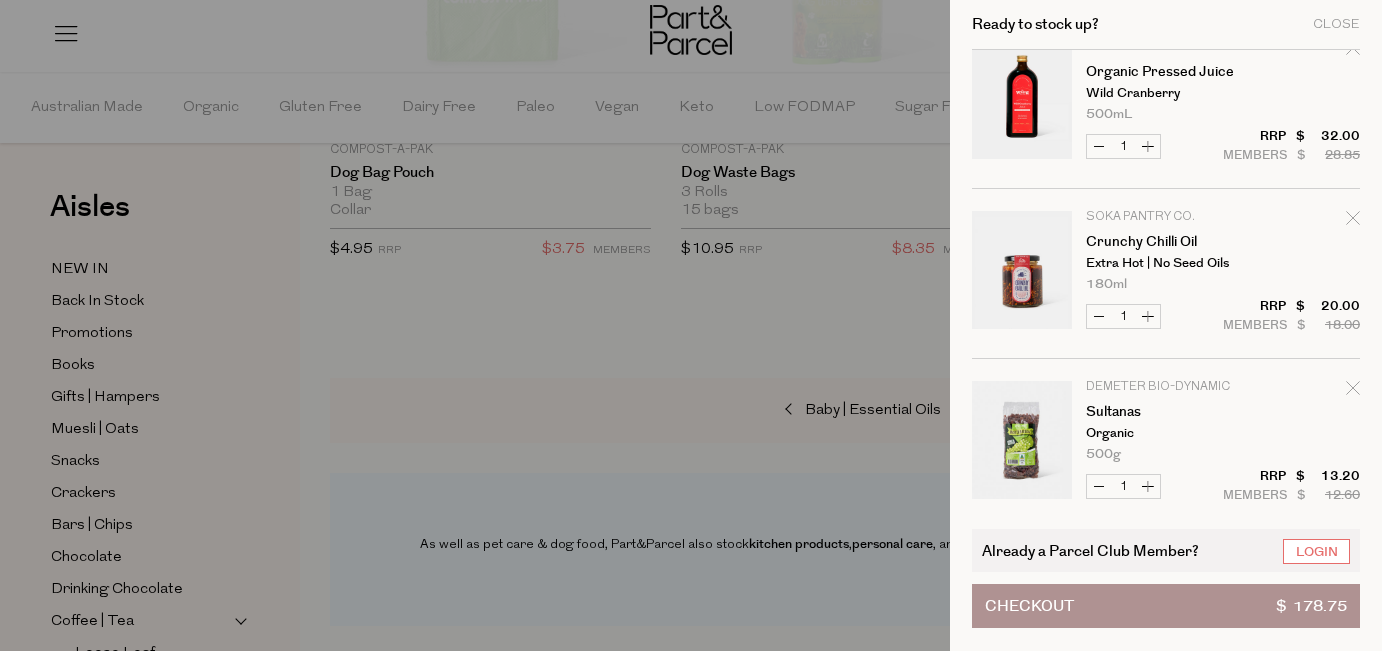 scroll, scrollTop: 202, scrollLeft: 0, axis: vertical 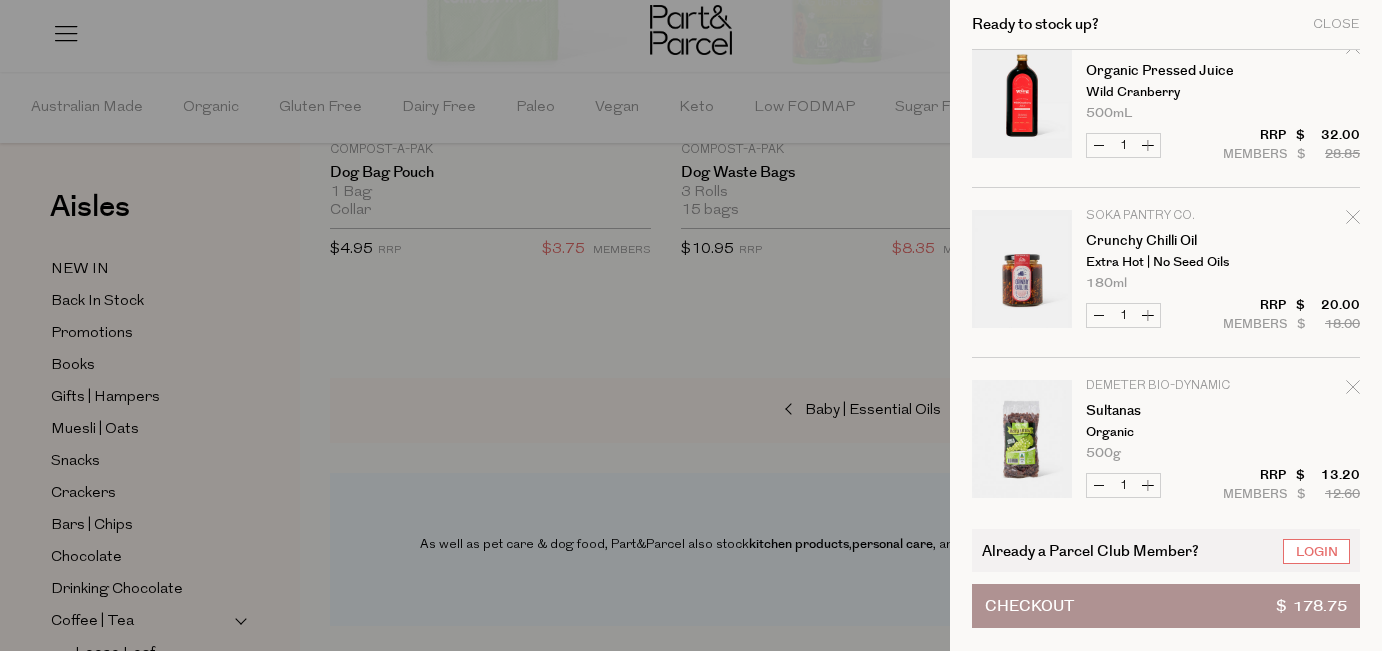 click 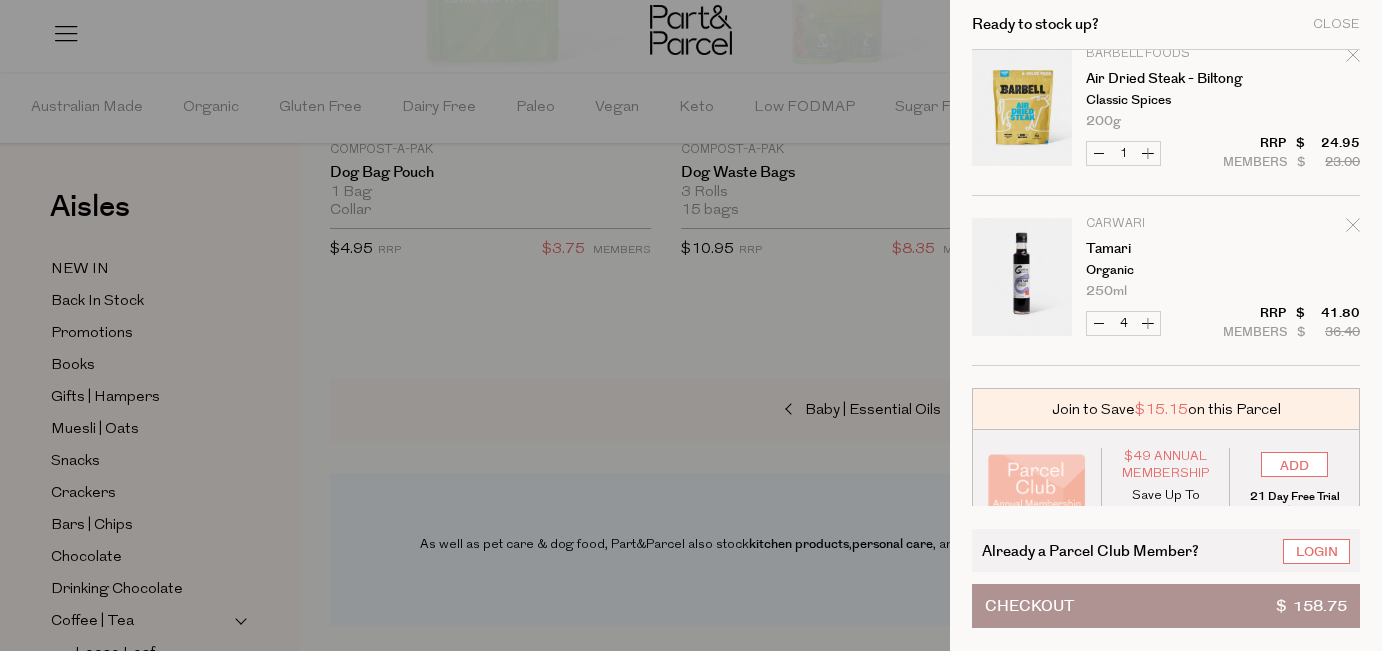 scroll, scrollTop: 1078, scrollLeft: 0, axis: vertical 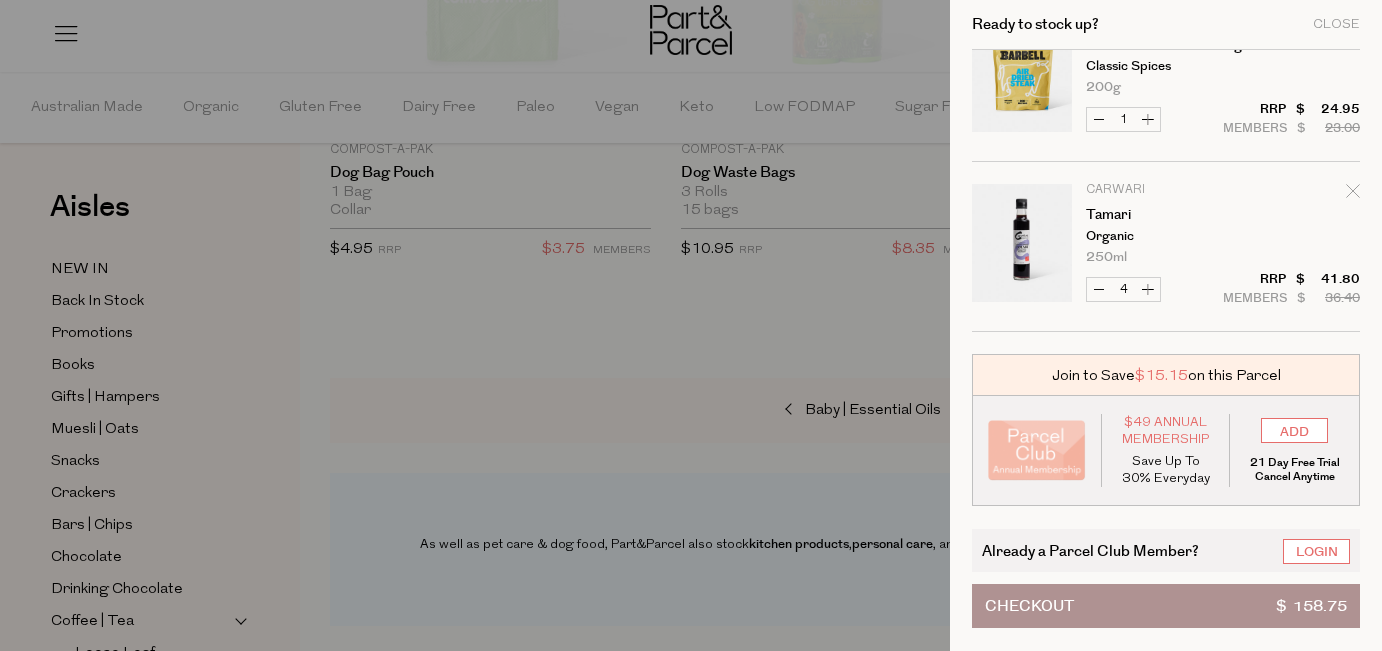 click on "Checkout $ 158.75" at bounding box center [1166, 606] 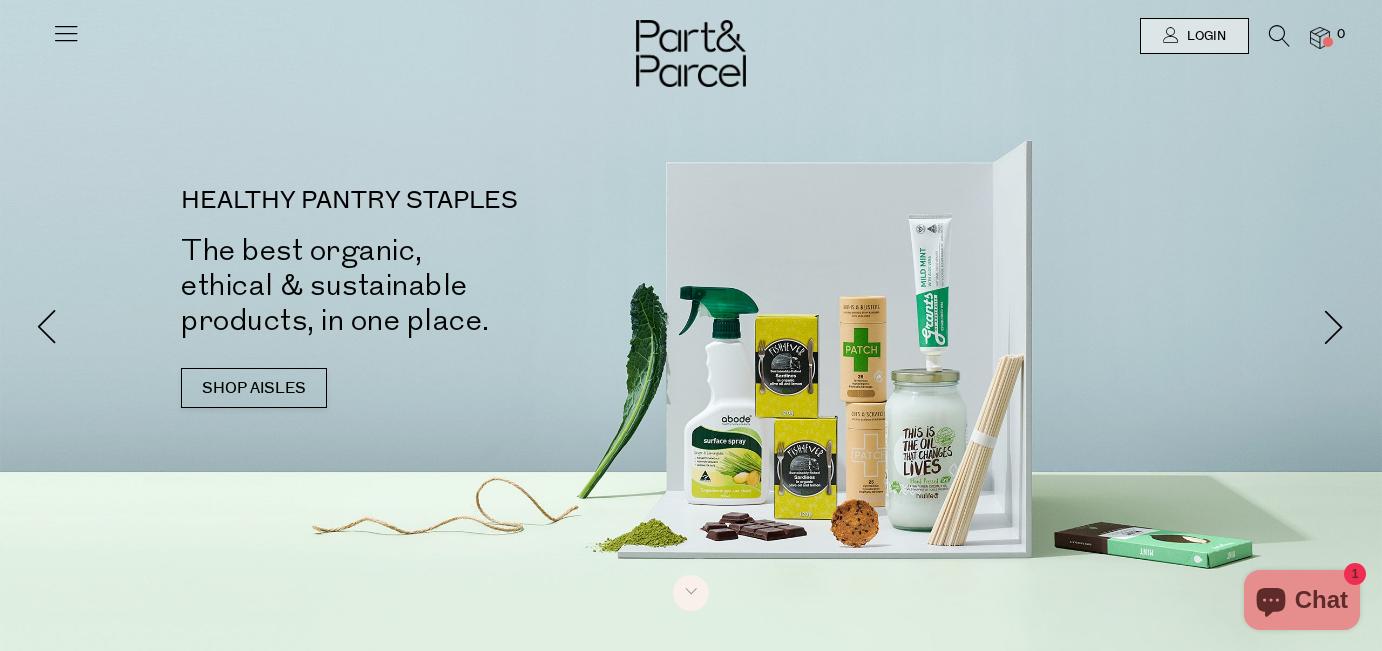 scroll, scrollTop: 0, scrollLeft: 0, axis: both 